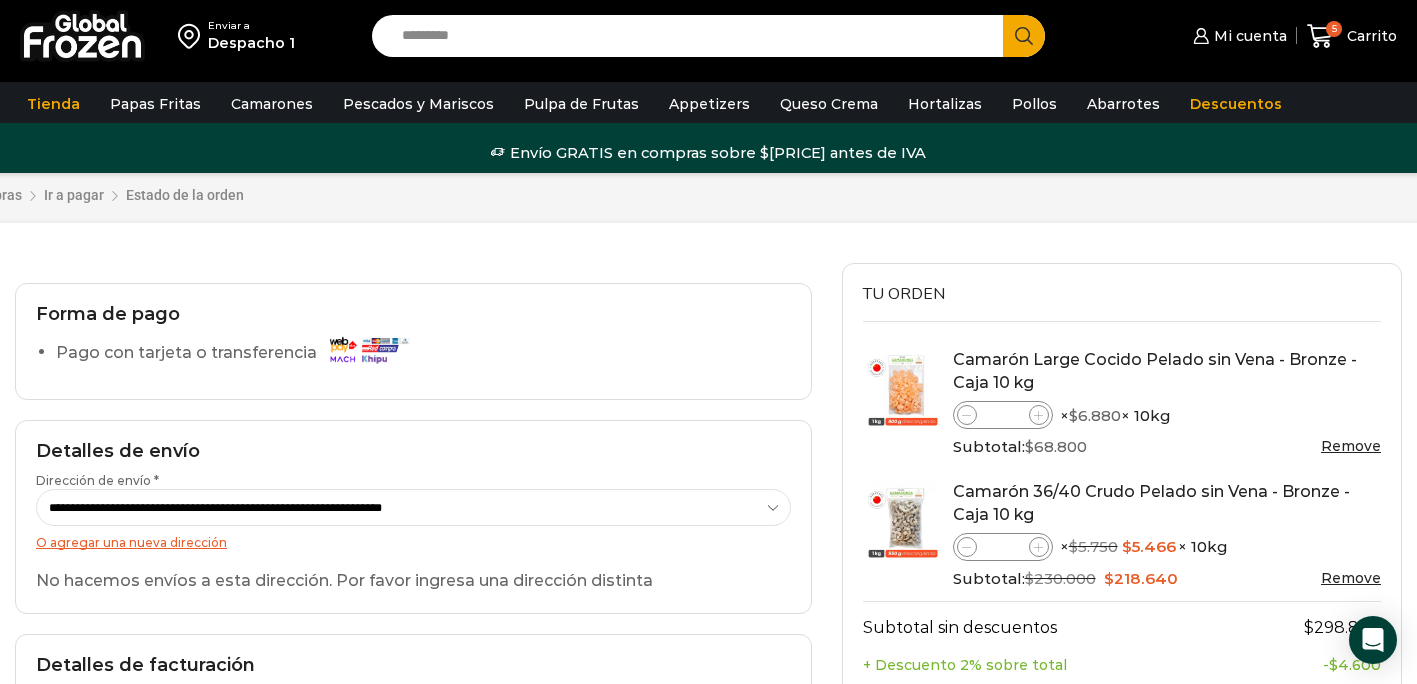 scroll, scrollTop: 2, scrollLeft: 0, axis: vertical 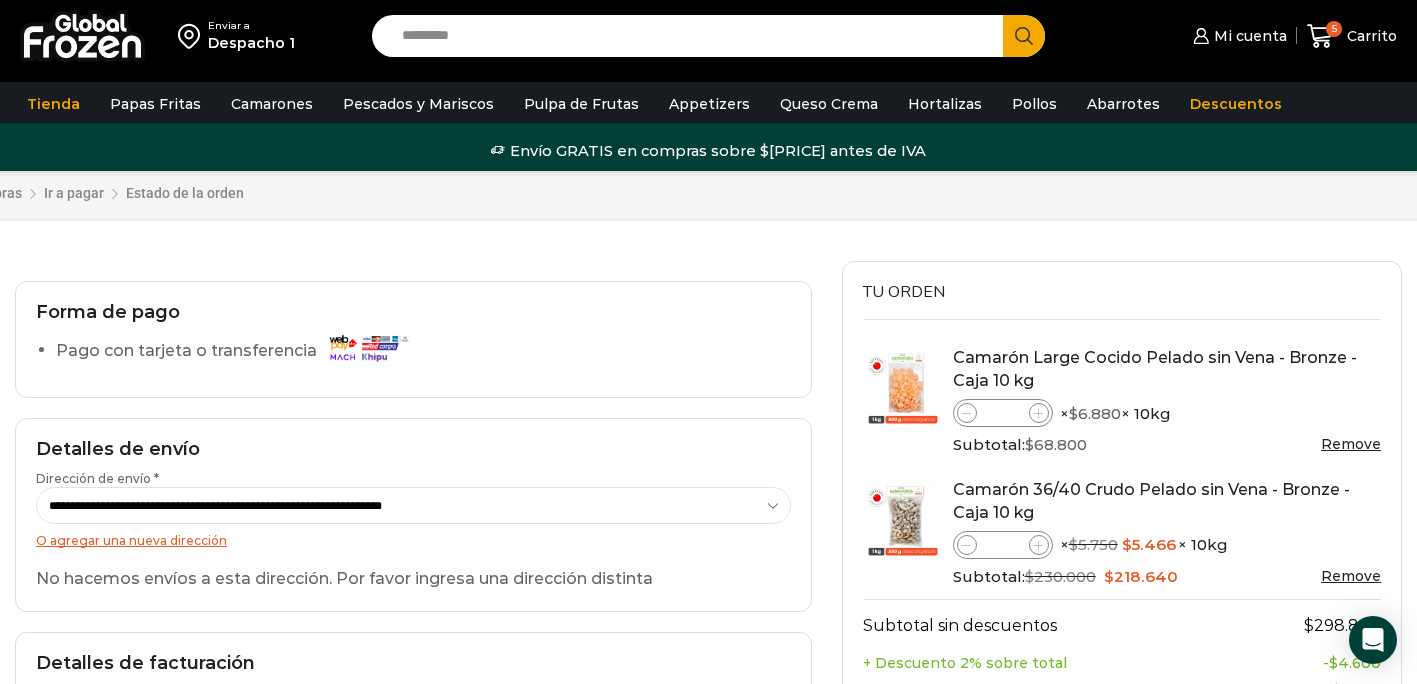 click at bounding box center [82, 36] 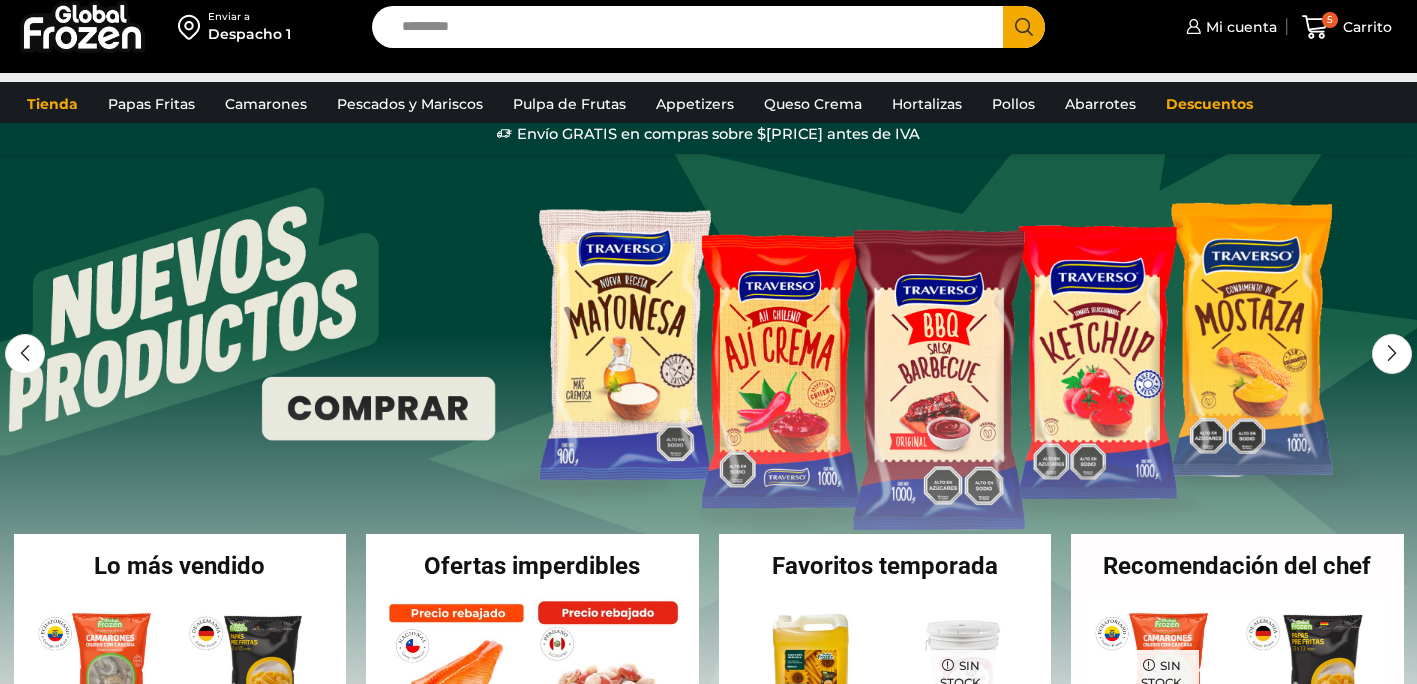 scroll, scrollTop: 0, scrollLeft: 0, axis: both 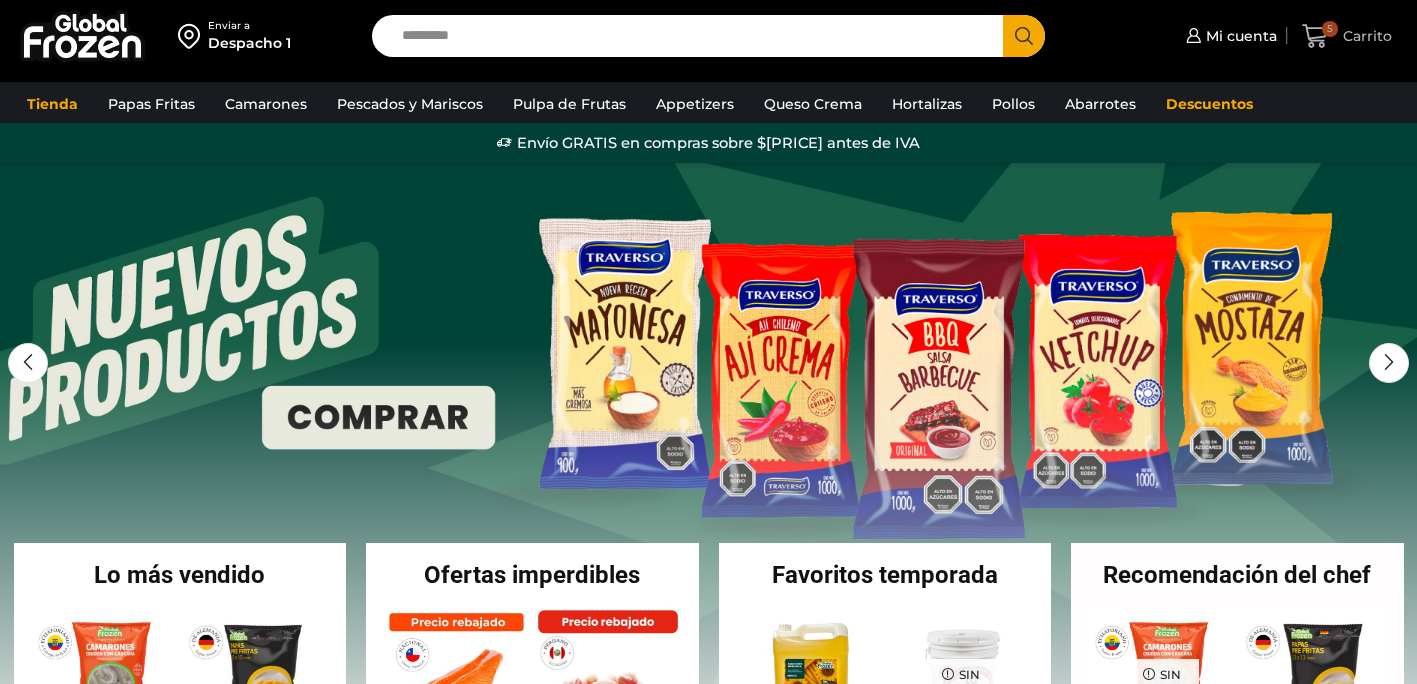 click on "[NUMBER]" at bounding box center (1330, 29) 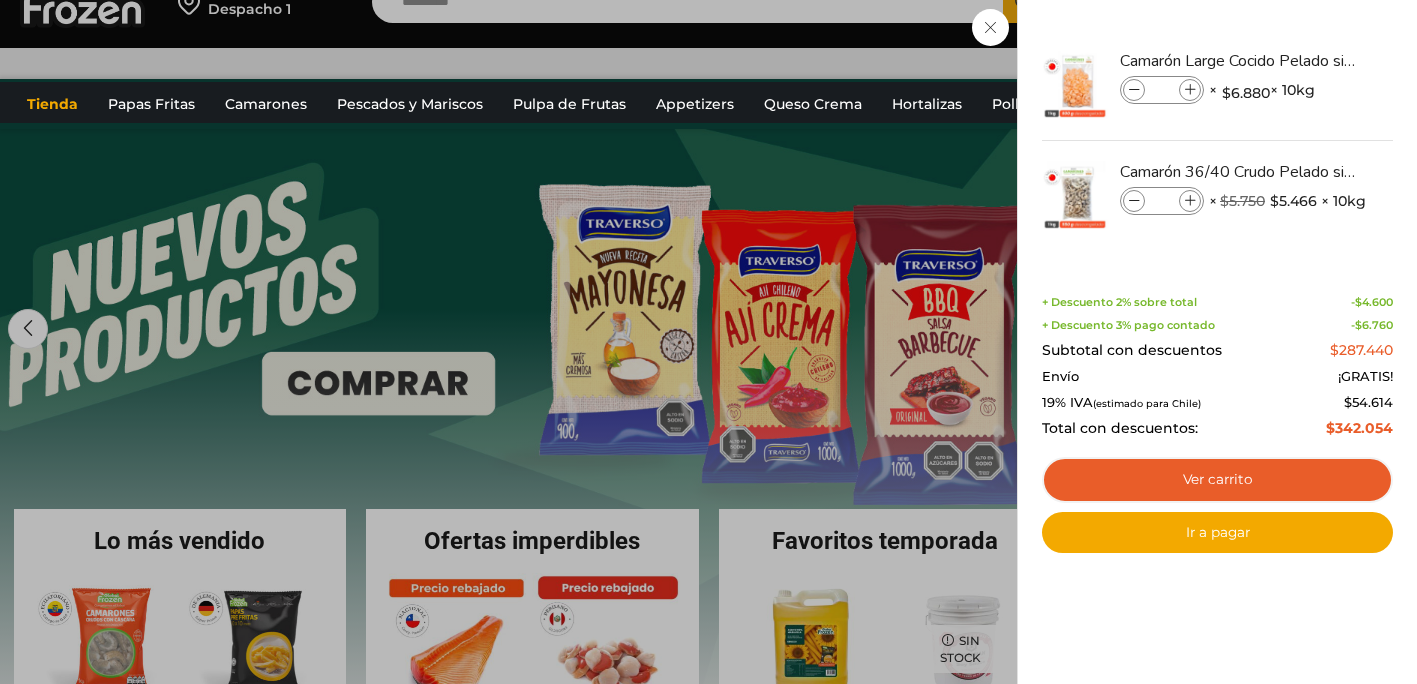 scroll, scrollTop: 50, scrollLeft: 0, axis: vertical 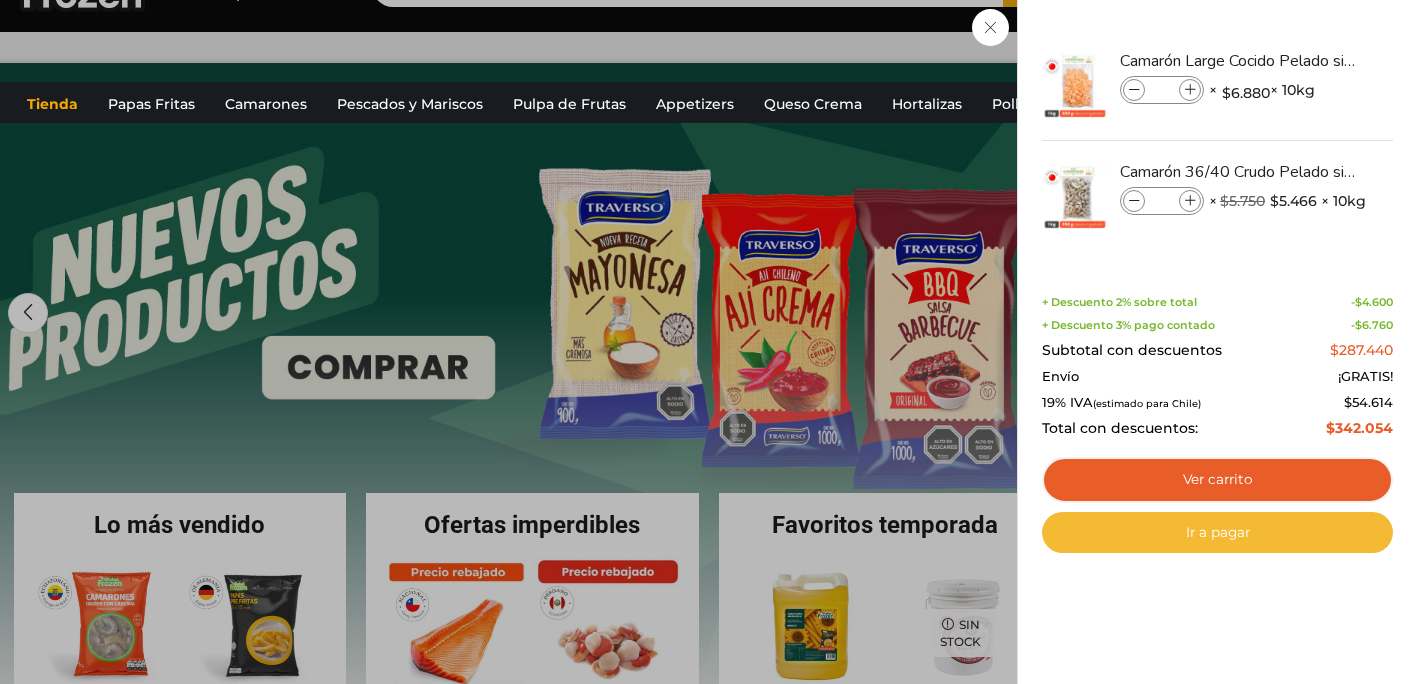 click on "Ir a pagar" at bounding box center (1217, 533) 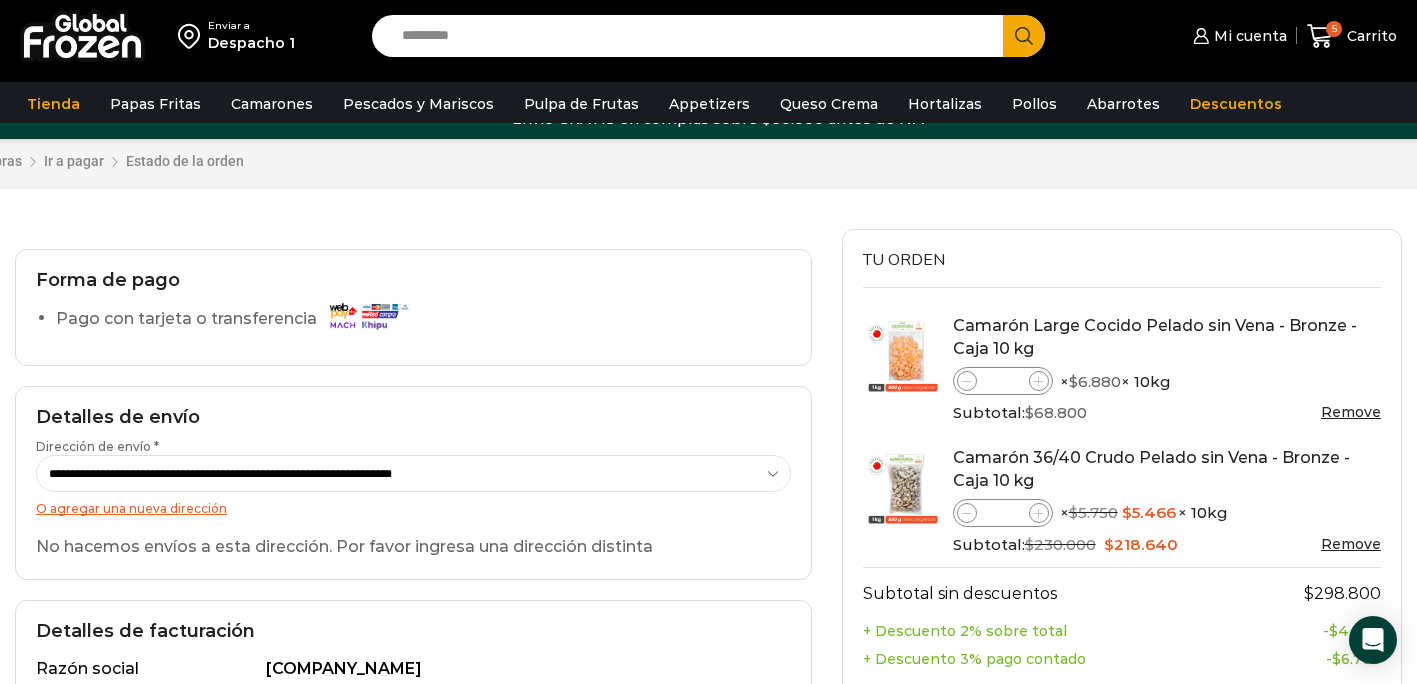 scroll, scrollTop: 0, scrollLeft: 0, axis: both 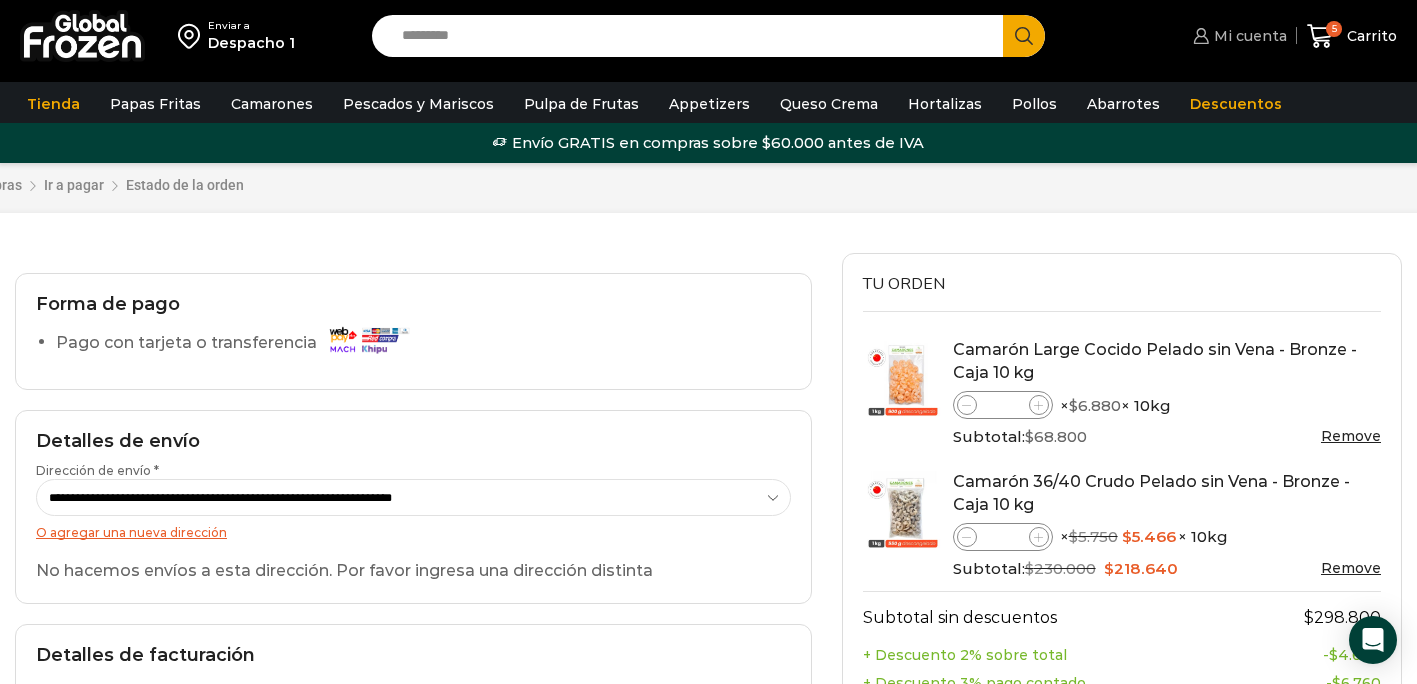 click on "[MY_ACCOUNT_LABEL]" at bounding box center [1248, 36] 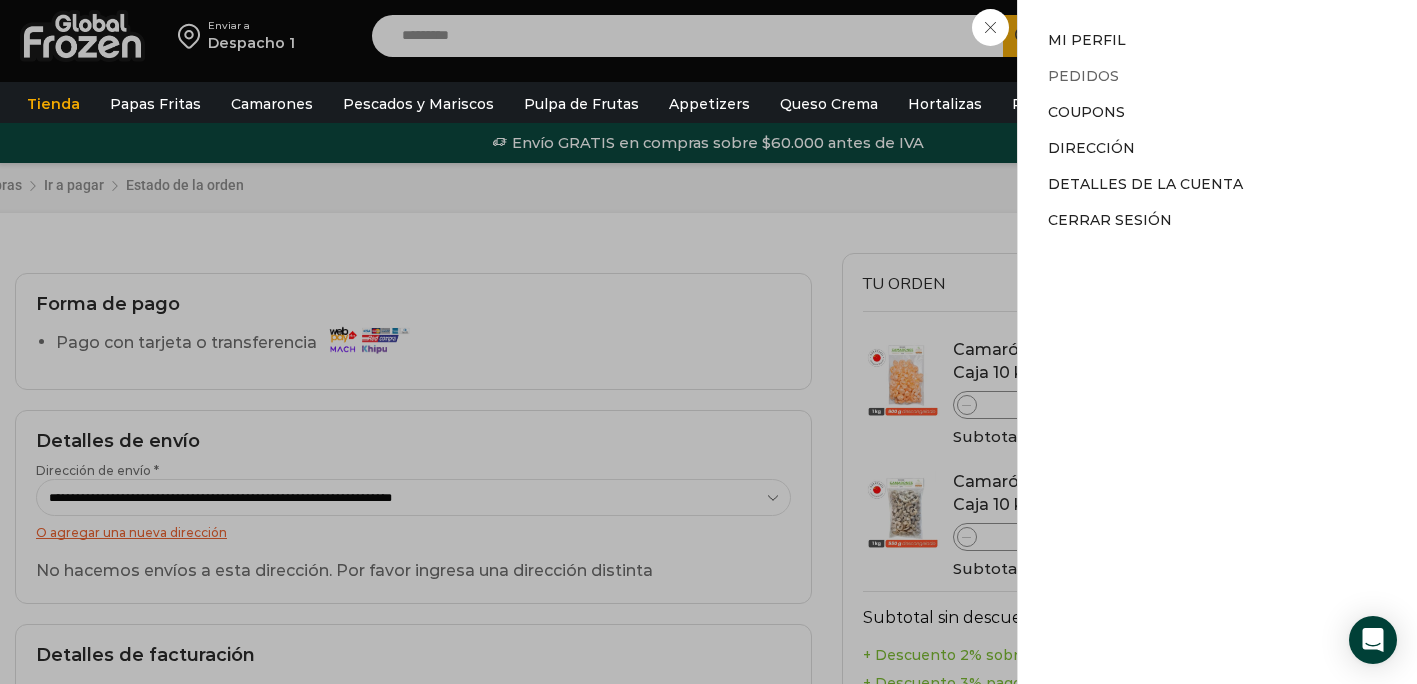 click on "Pedidos" at bounding box center (1083, 76) 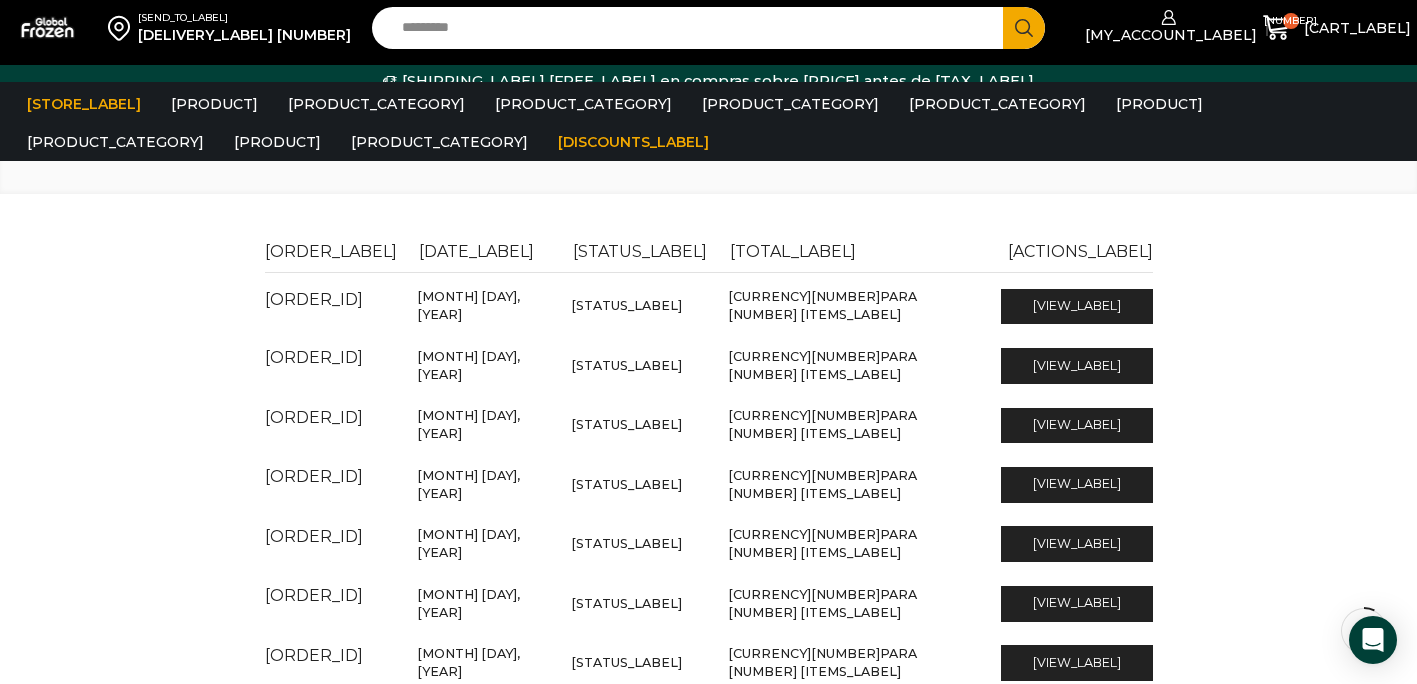 scroll, scrollTop: 67, scrollLeft: 0, axis: vertical 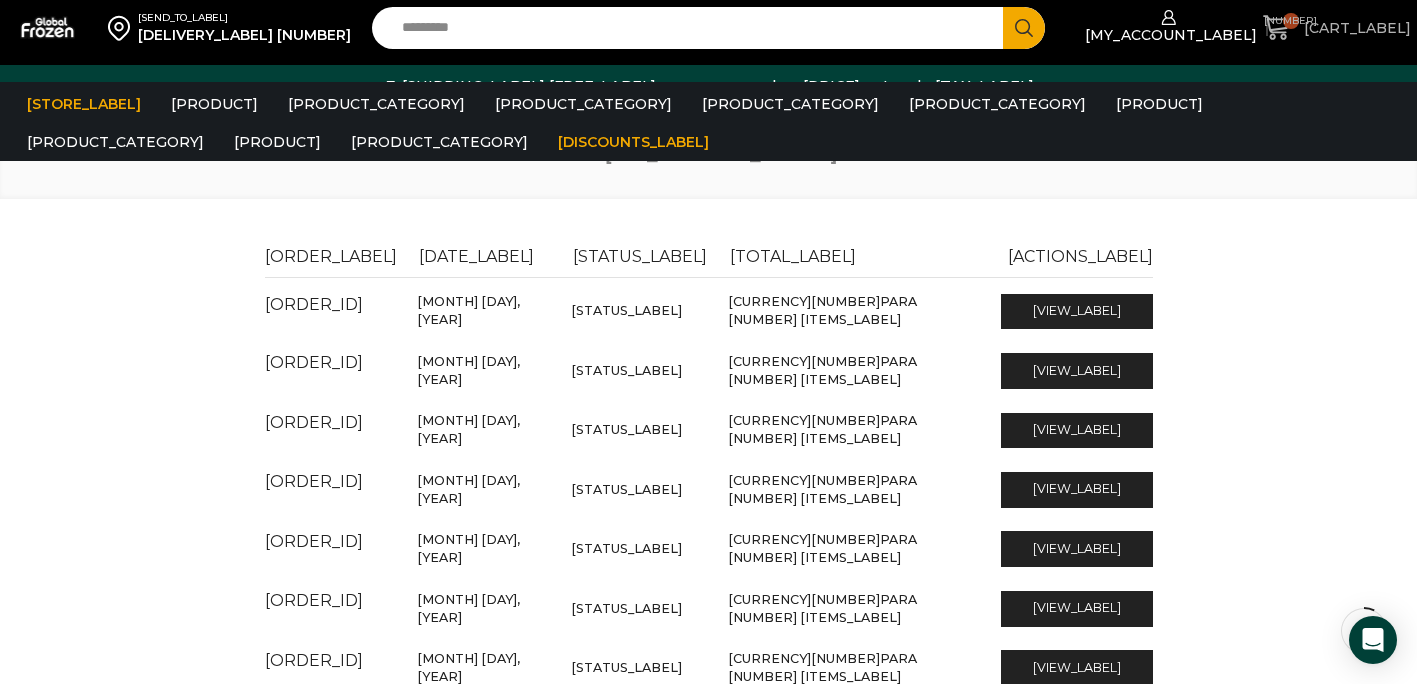 click at bounding box center [1276, 27] 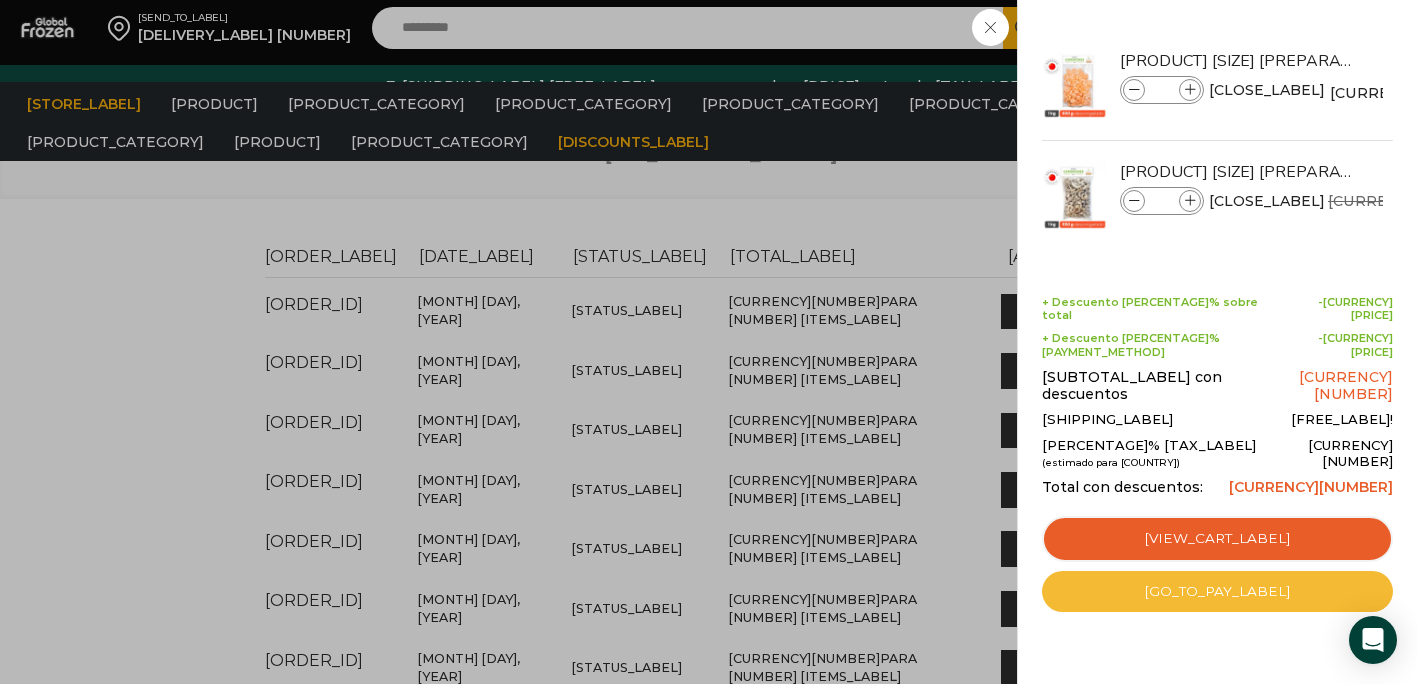 click on "[GO_TO_PAY_LABEL]" at bounding box center [1217, 592] 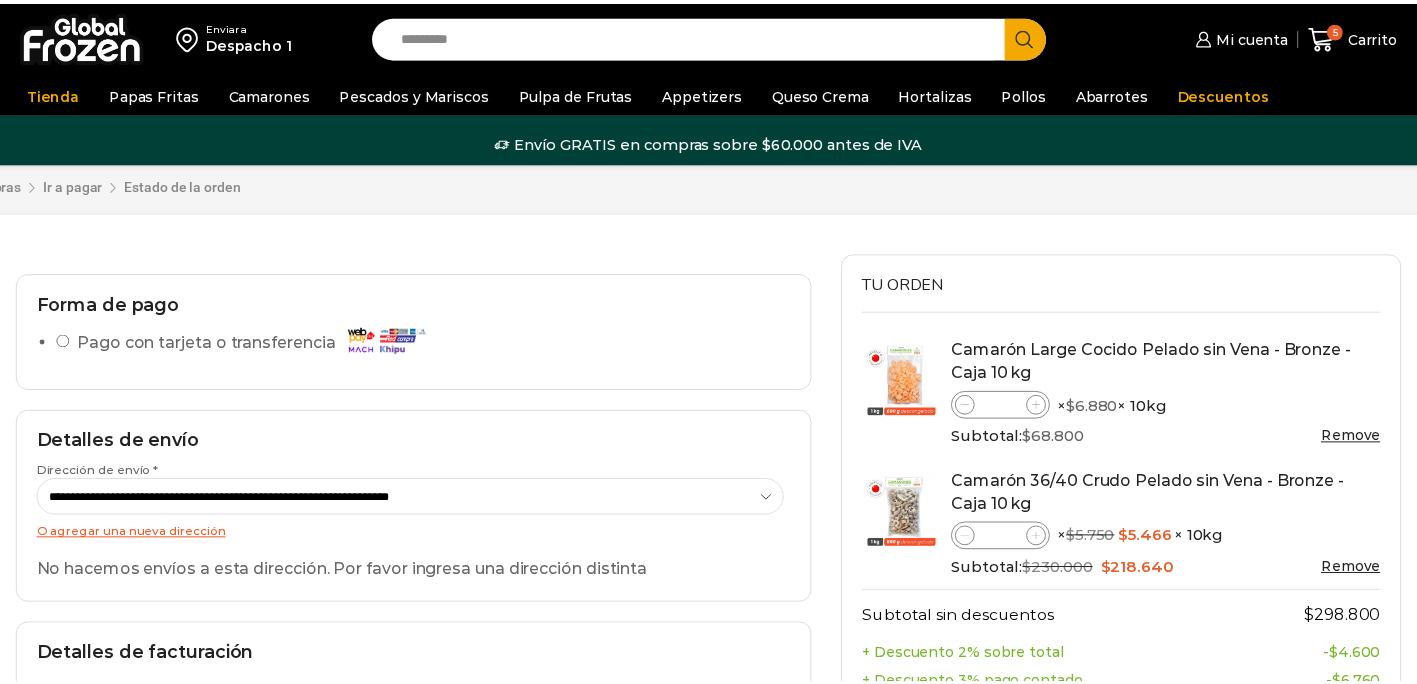 scroll, scrollTop: 0, scrollLeft: 0, axis: both 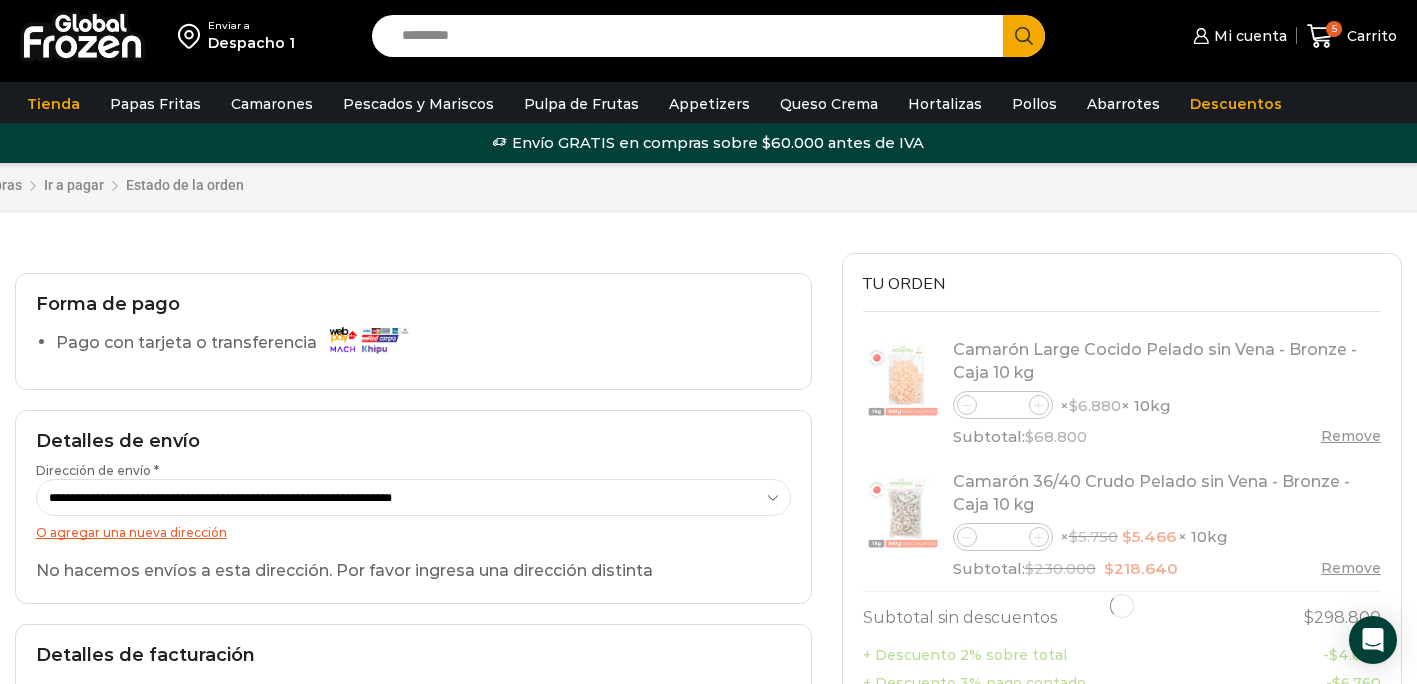 click on "**********" at bounding box center [413, 497] 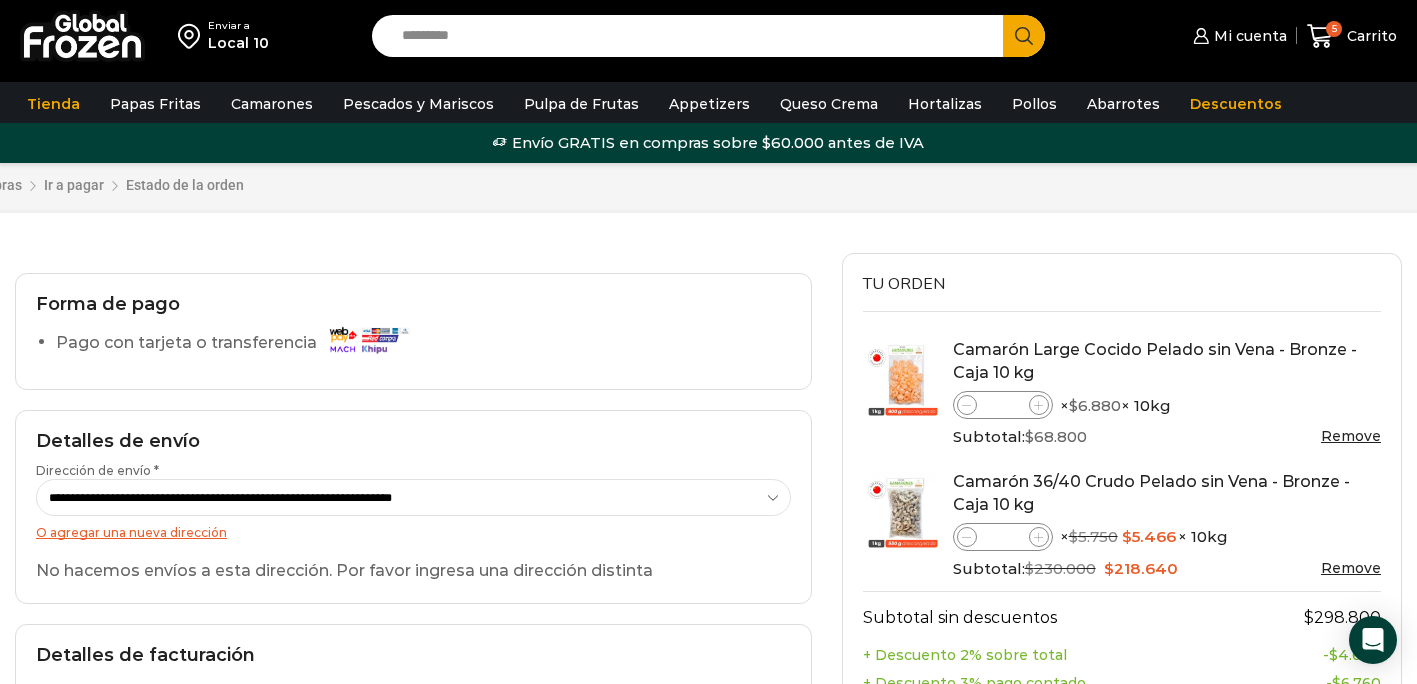 click on "**********" at bounding box center [413, 497] 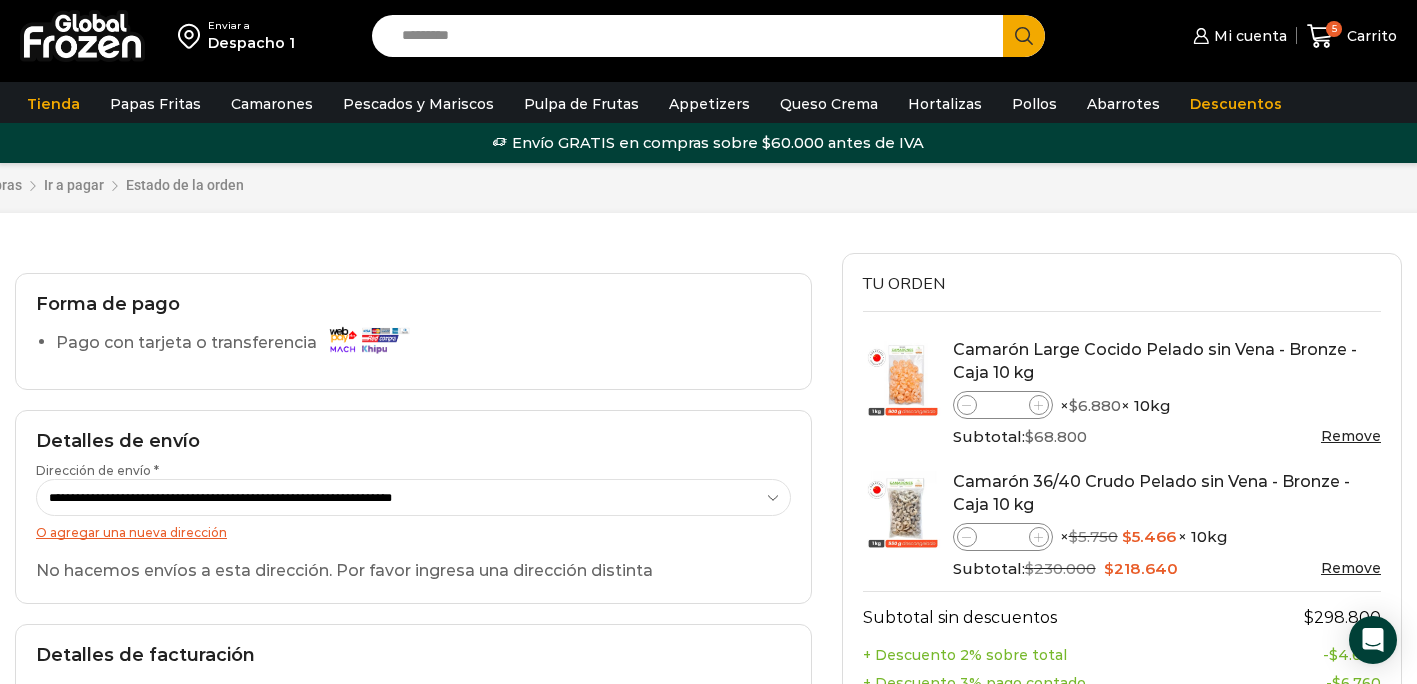 click on "**********" at bounding box center [413, 497] 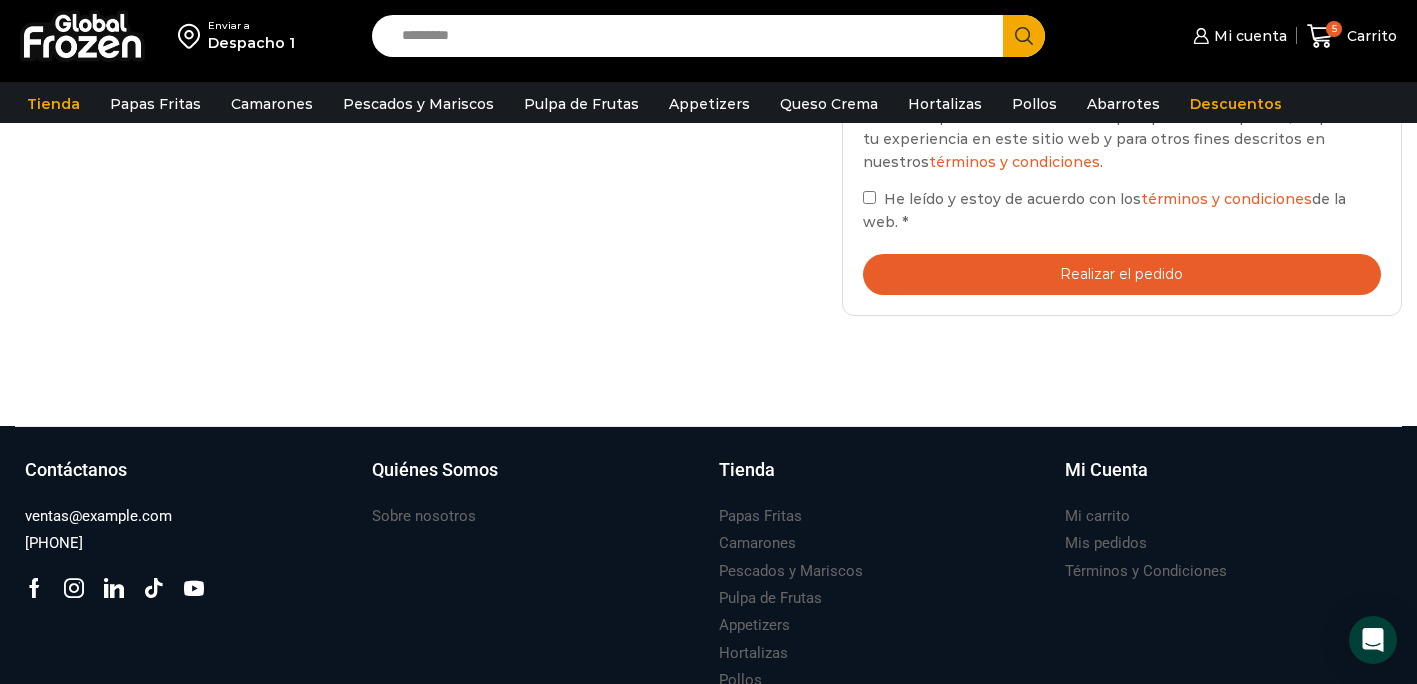 scroll, scrollTop: 832, scrollLeft: 0, axis: vertical 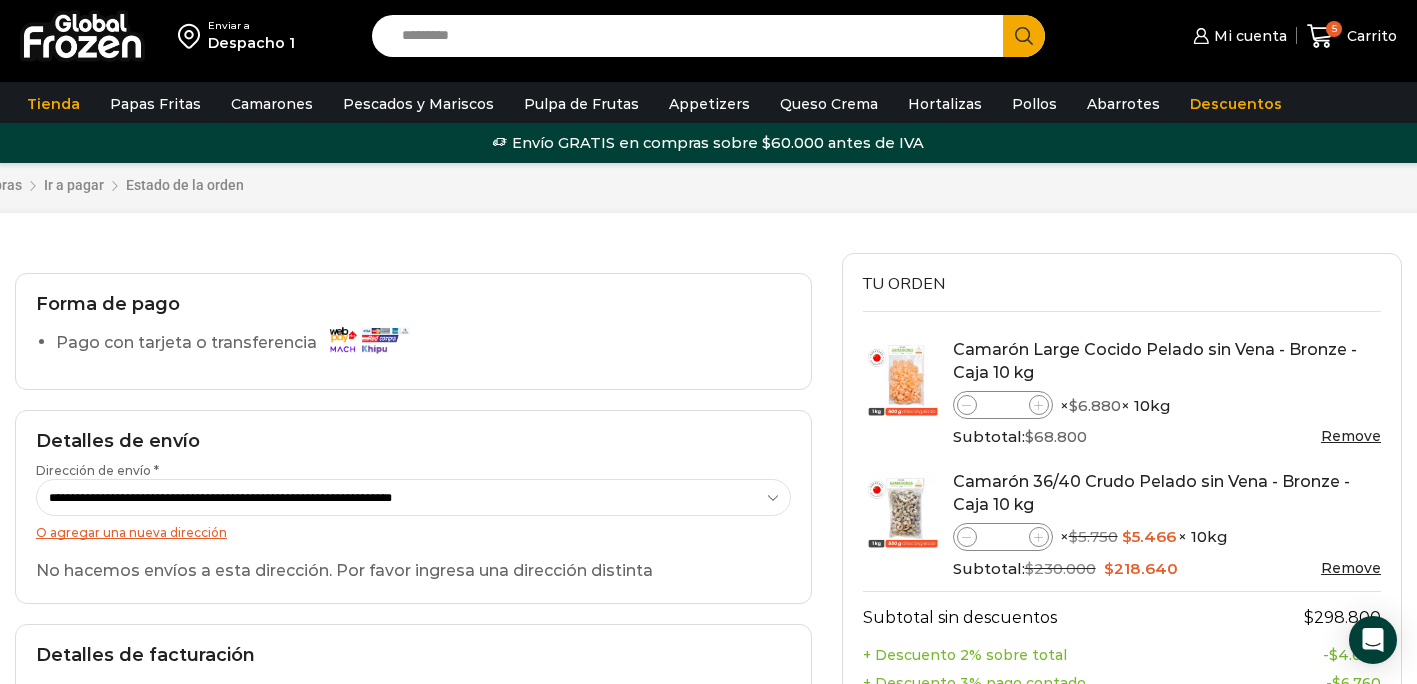 click at bounding box center [82, 36] 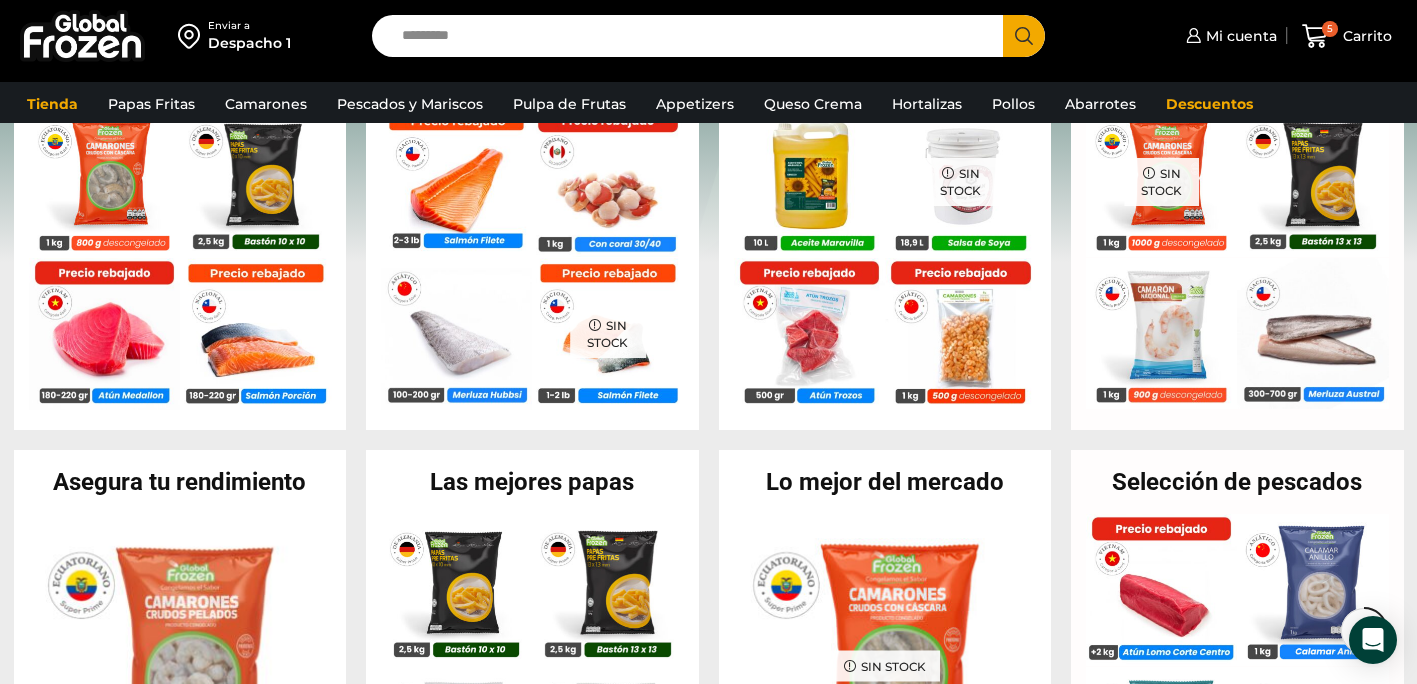 scroll, scrollTop: 516, scrollLeft: 0, axis: vertical 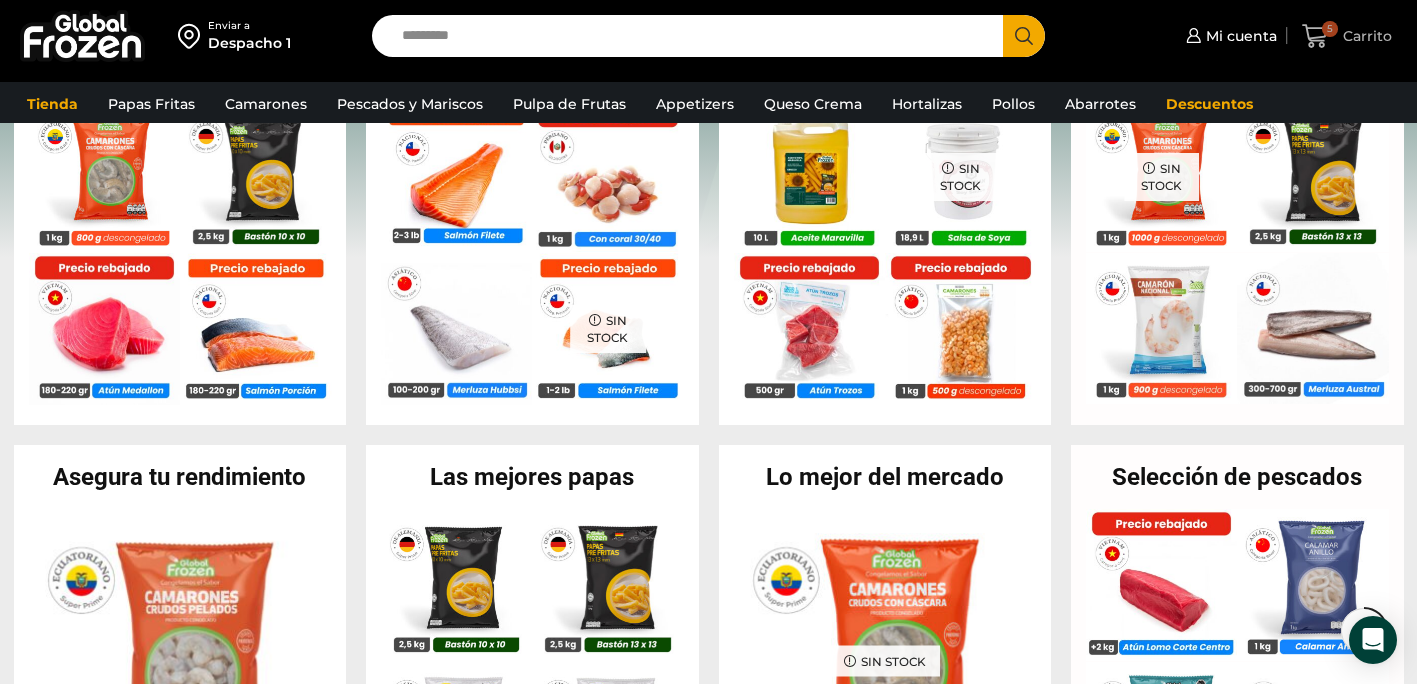 click at bounding box center (1315, 36) 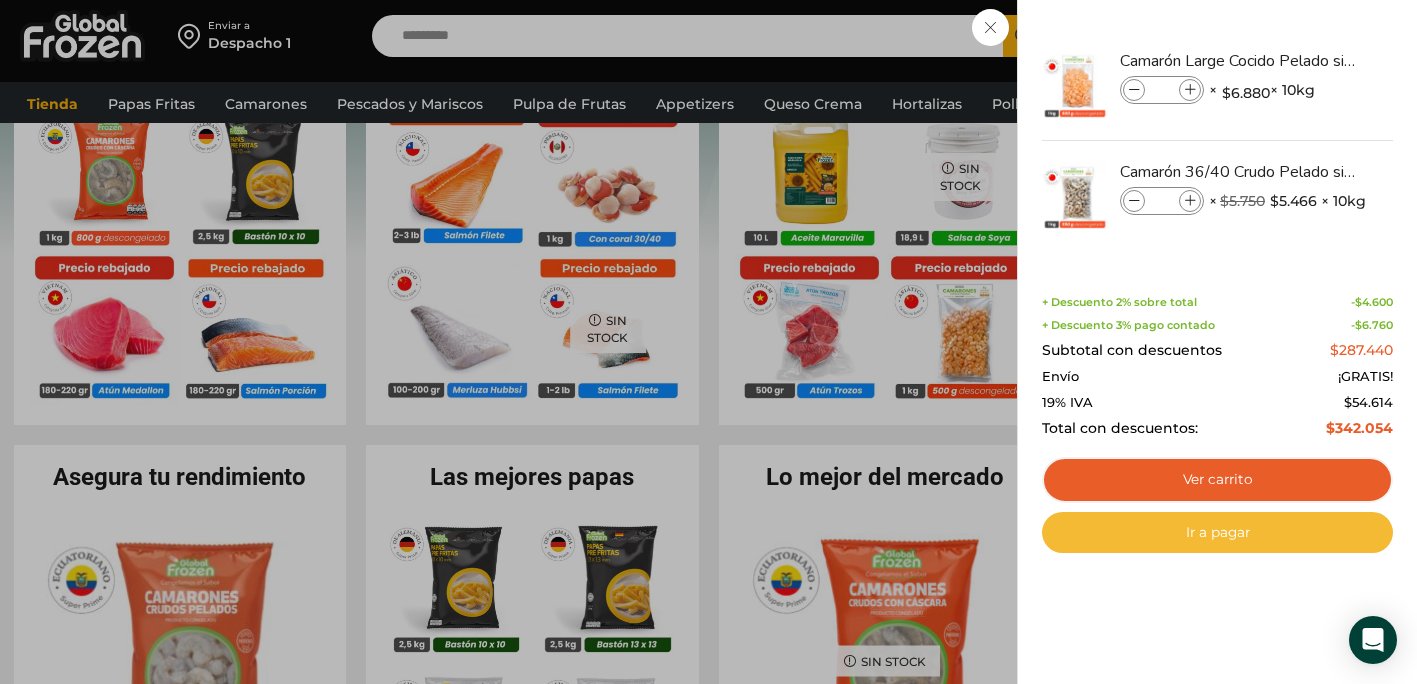 click on "Ir a pagar" at bounding box center [1217, 533] 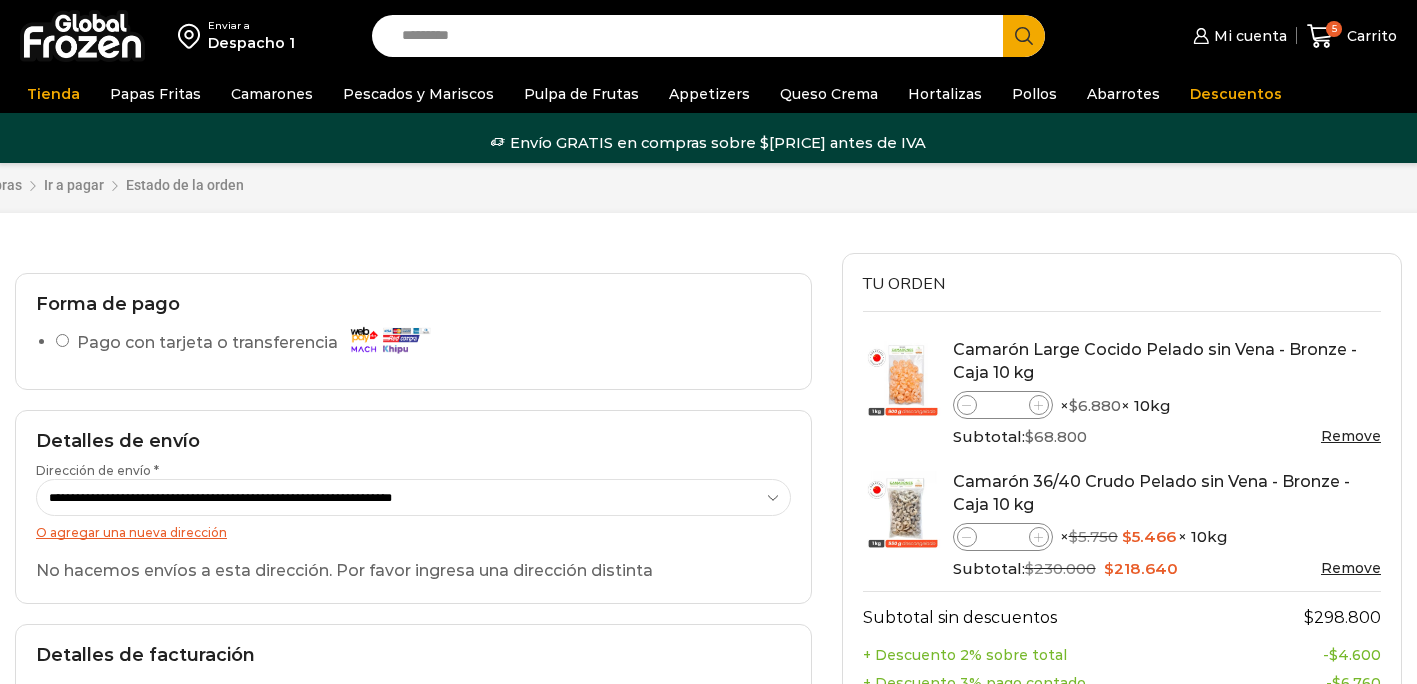 scroll, scrollTop: 0, scrollLeft: 0, axis: both 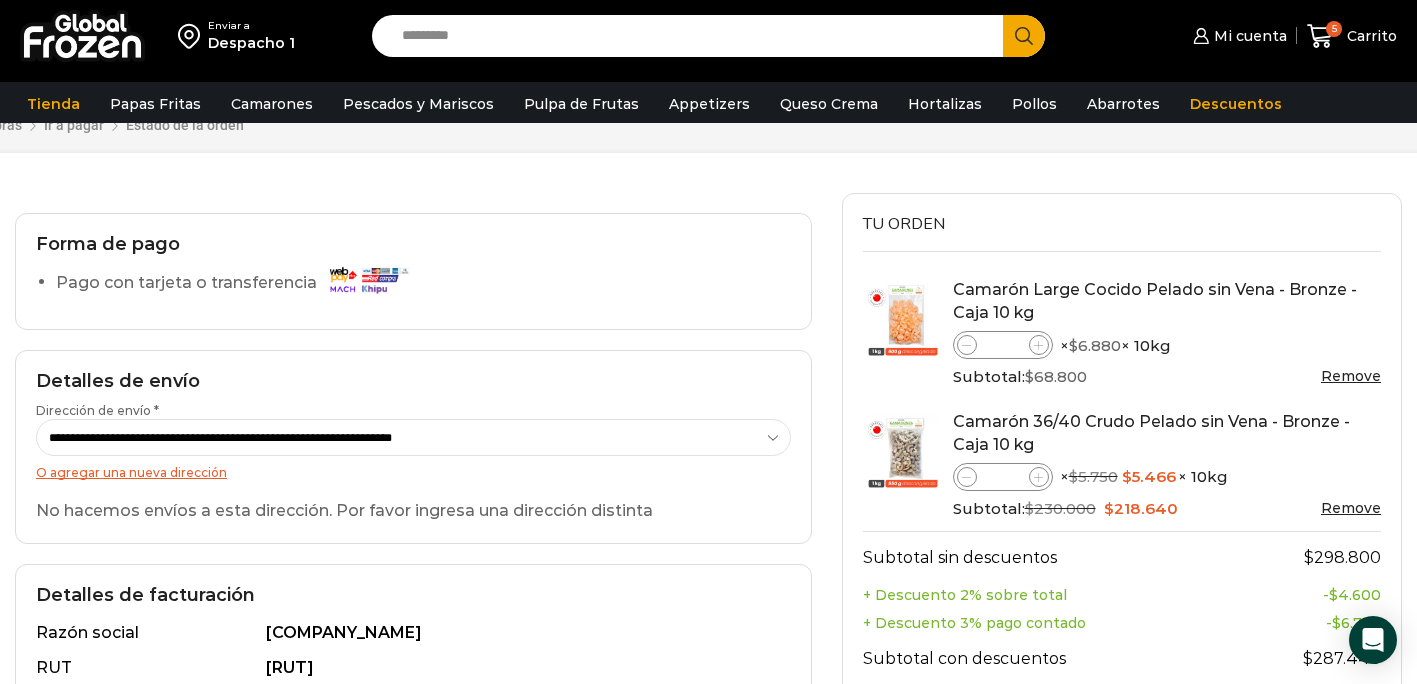 click on "Remove" at bounding box center [1351, 376] 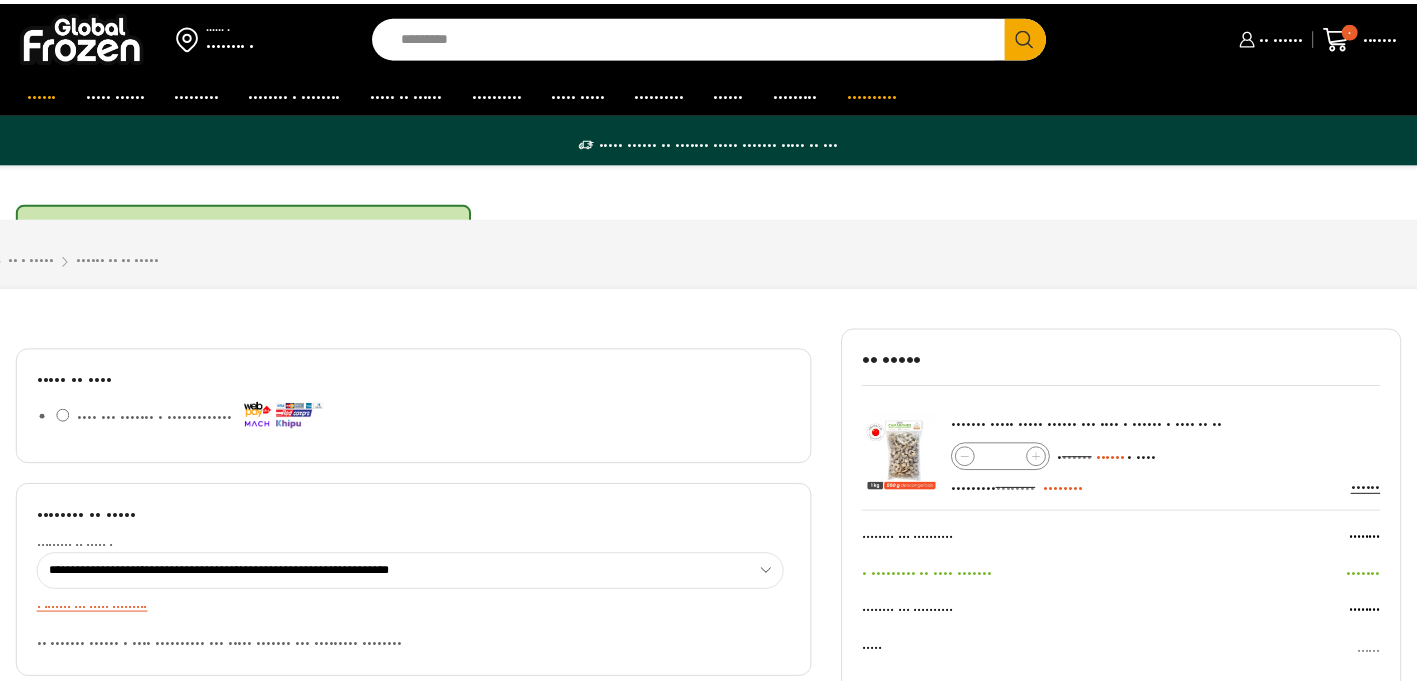 scroll, scrollTop: 0, scrollLeft: 0, axis: both 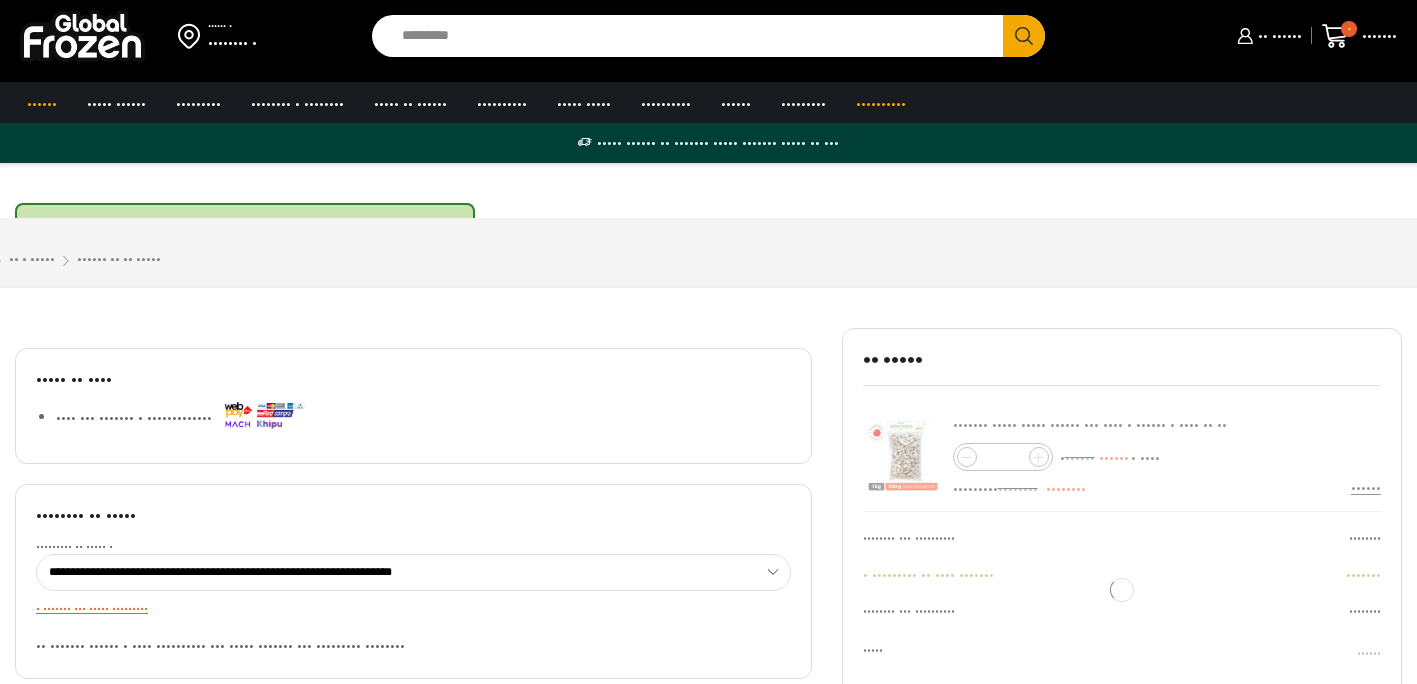 click at bounding box center (1122, 589) 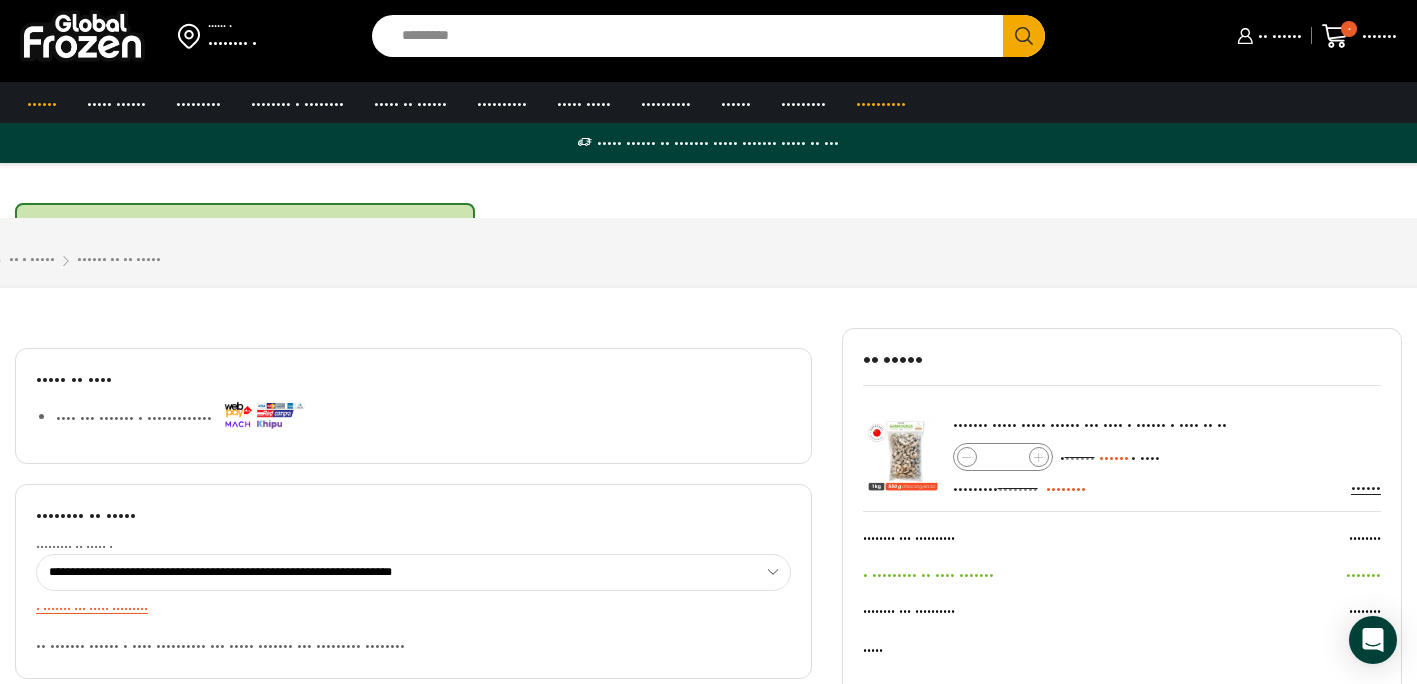 click on "••••••" at bounding box center (1366, 488) 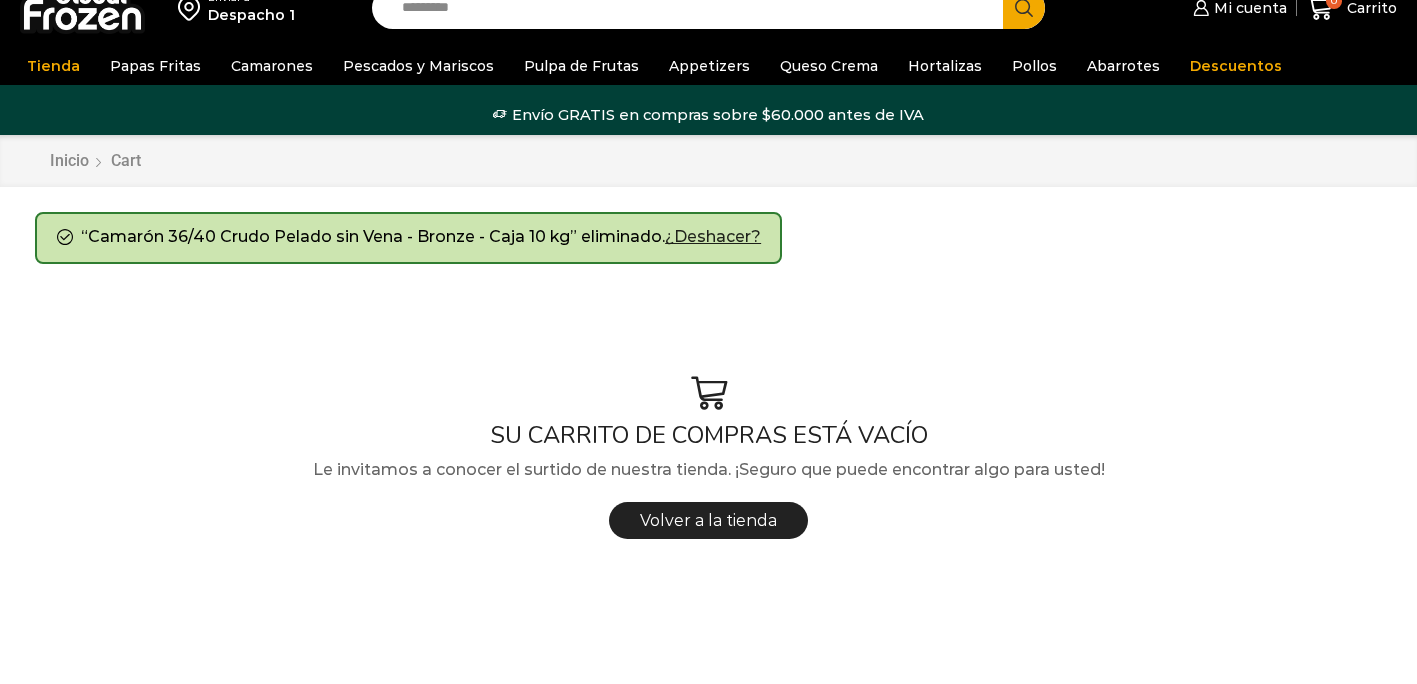 scroll, scrollTop: 25, scrollLeft: 0, axis: vertical 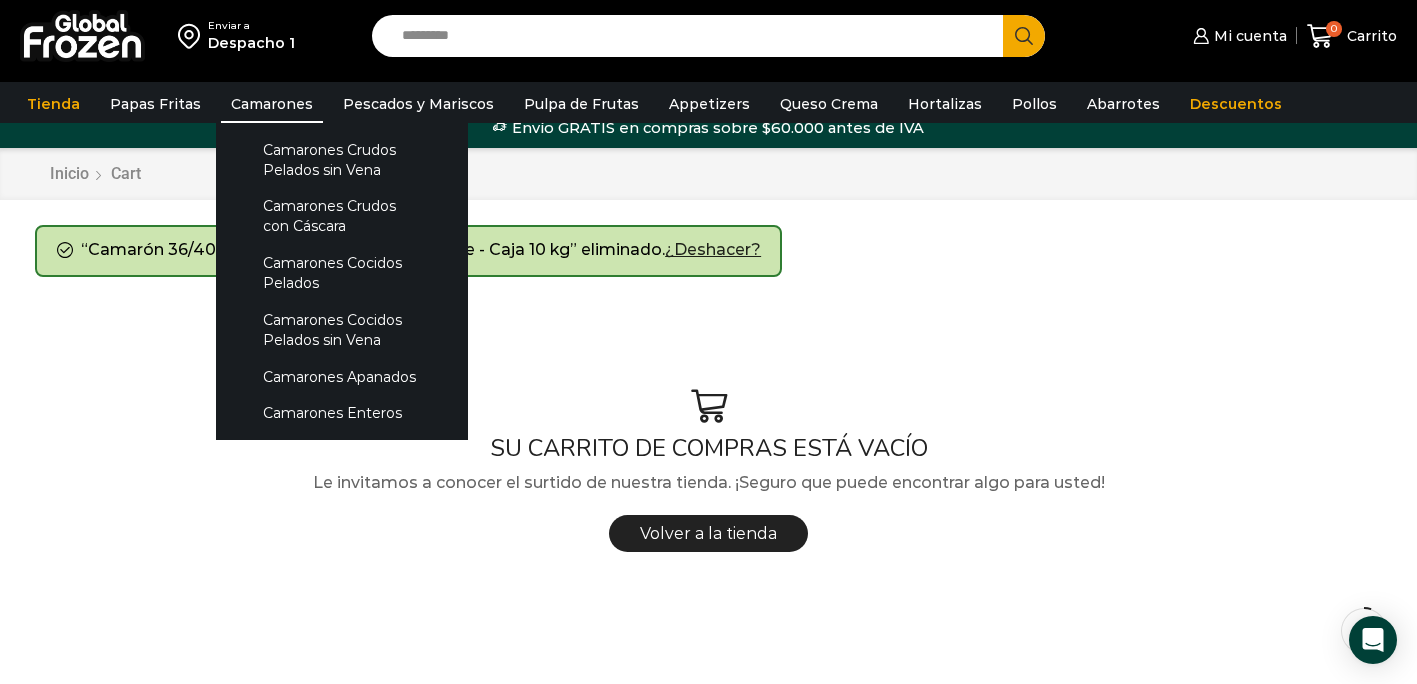 click on "Camarones" at bounding box center (272, 104) 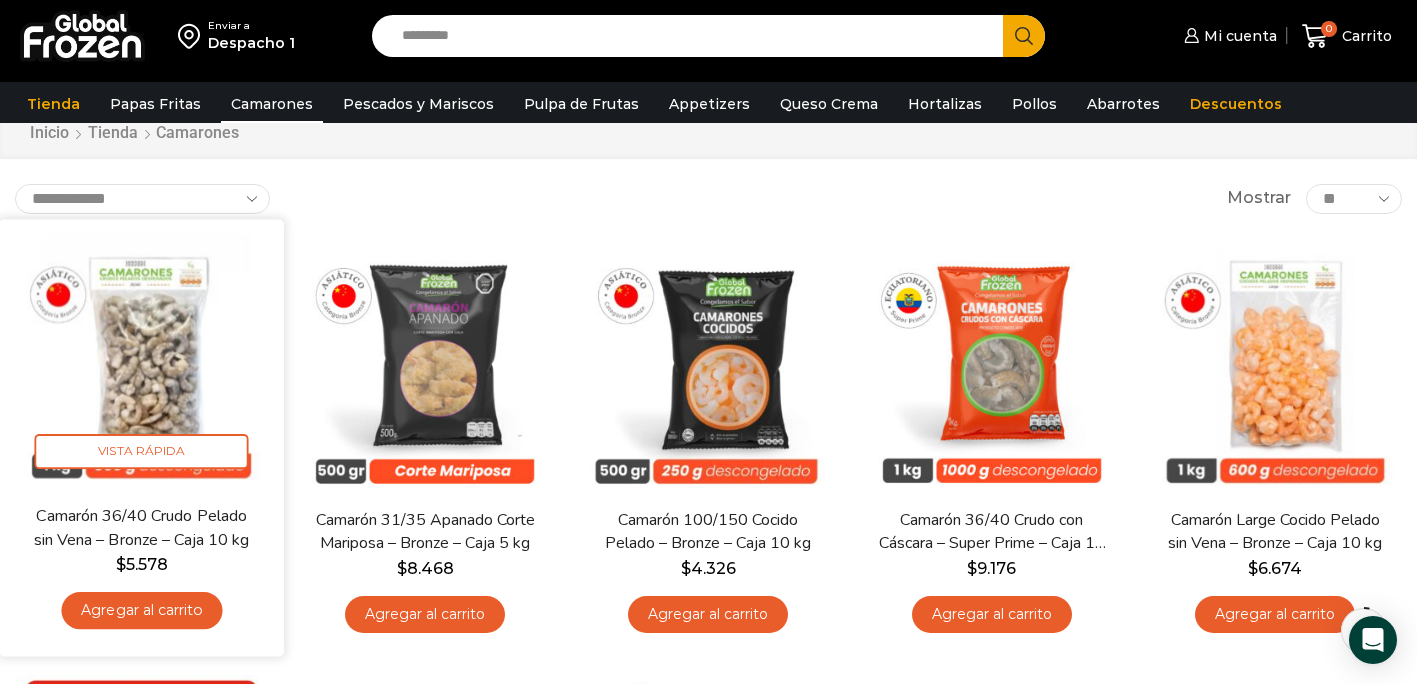 scroll, scrollTop: 79, scrollLeft: 0, axis: vertical 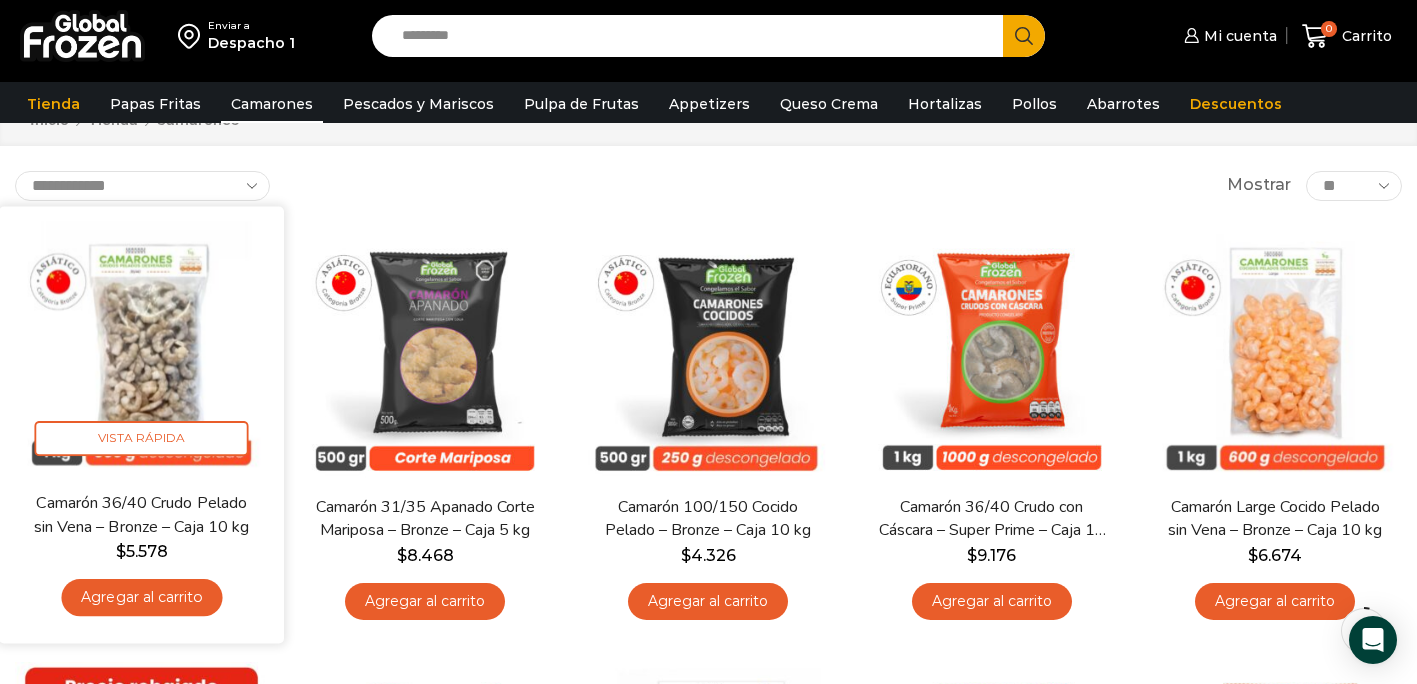 click on "Agregar al carrito" at bounding box center (141, 597) 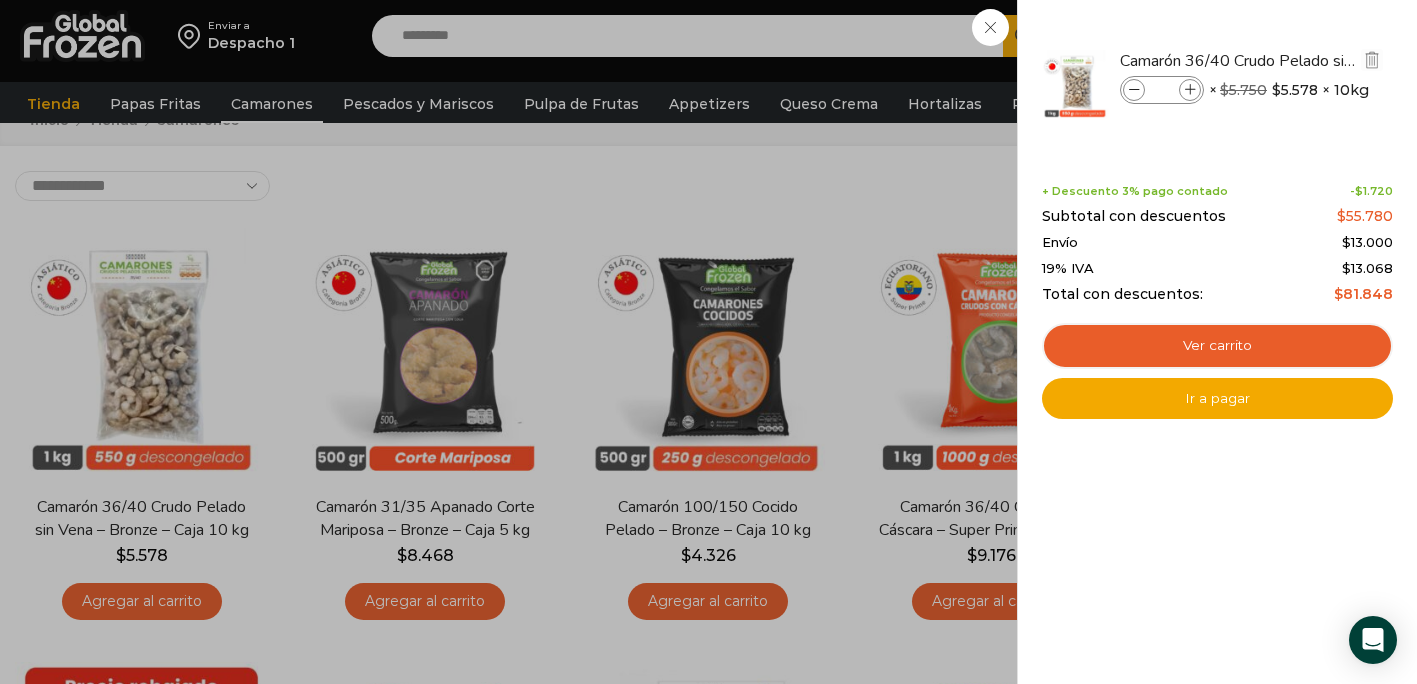 click at bounding box center [1190, 90] 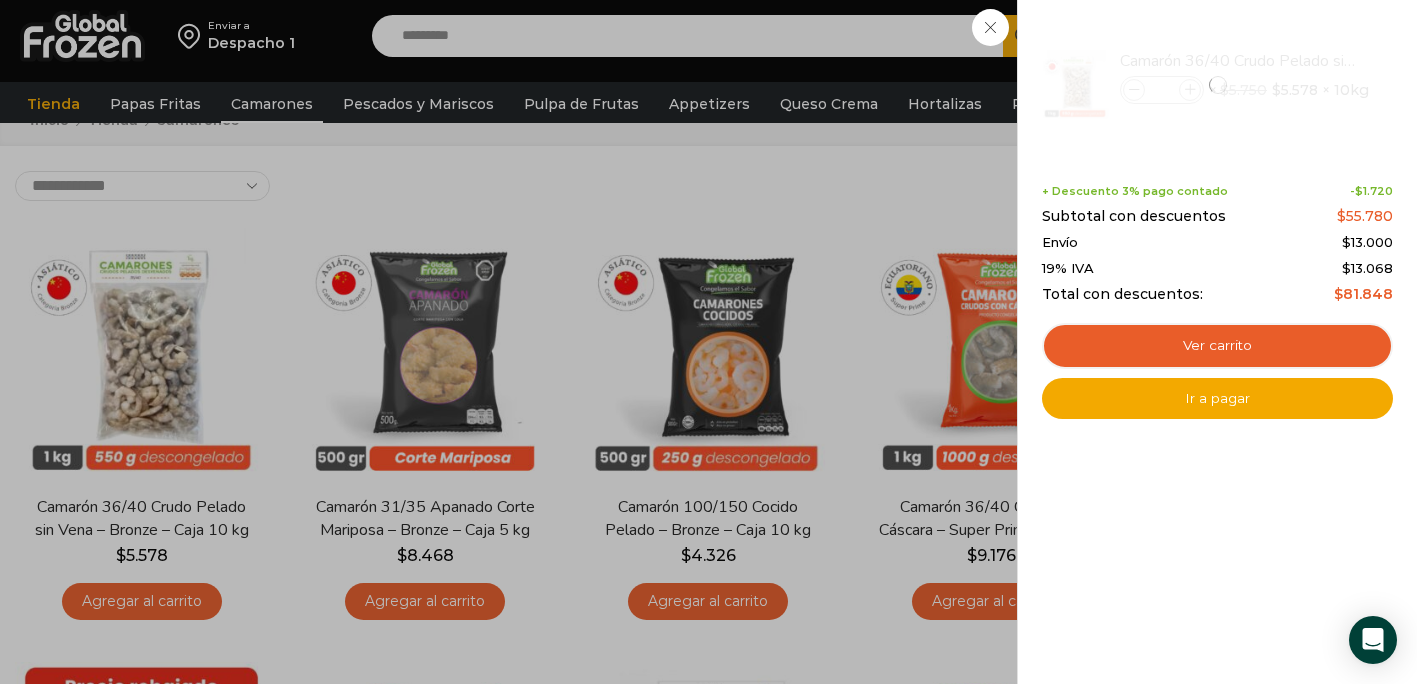 click on "1
Carrito
1
1
Shopping Cart
*" at bounding box center [1347, 36] 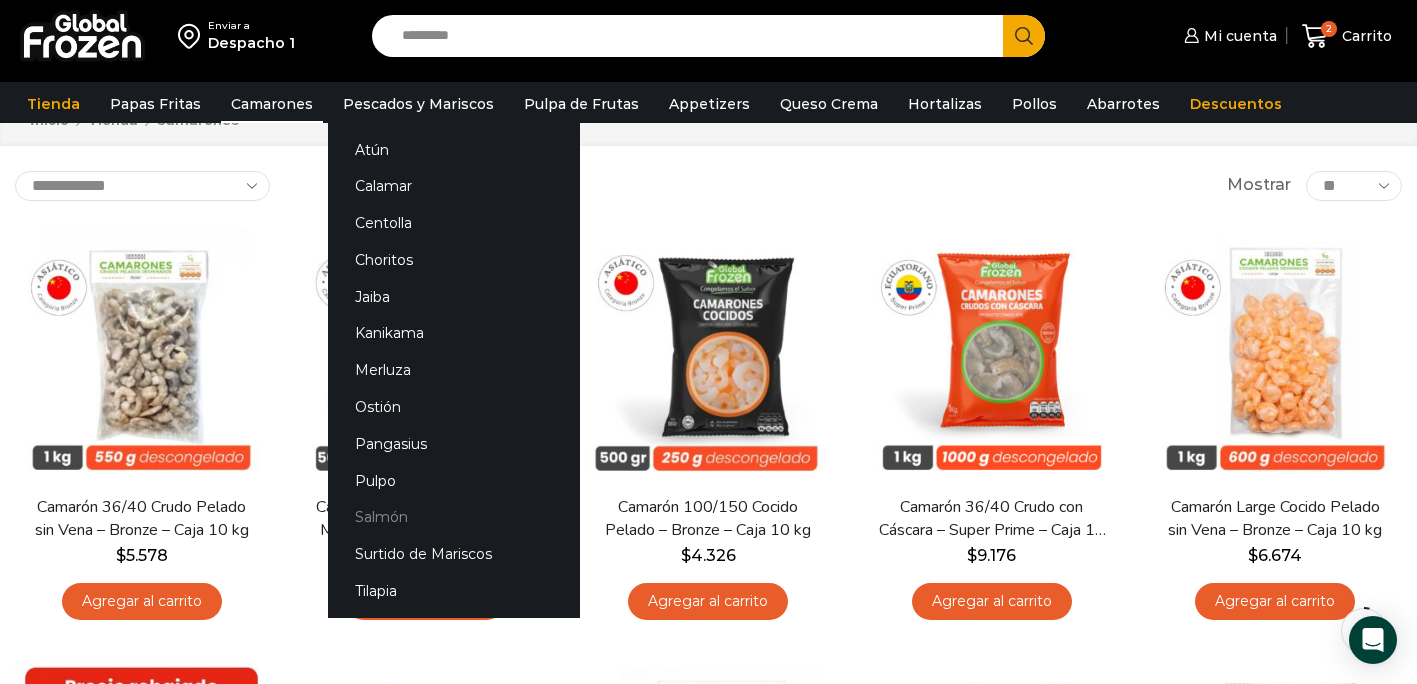 click on "Salmón" at bounding box center (454, 517) 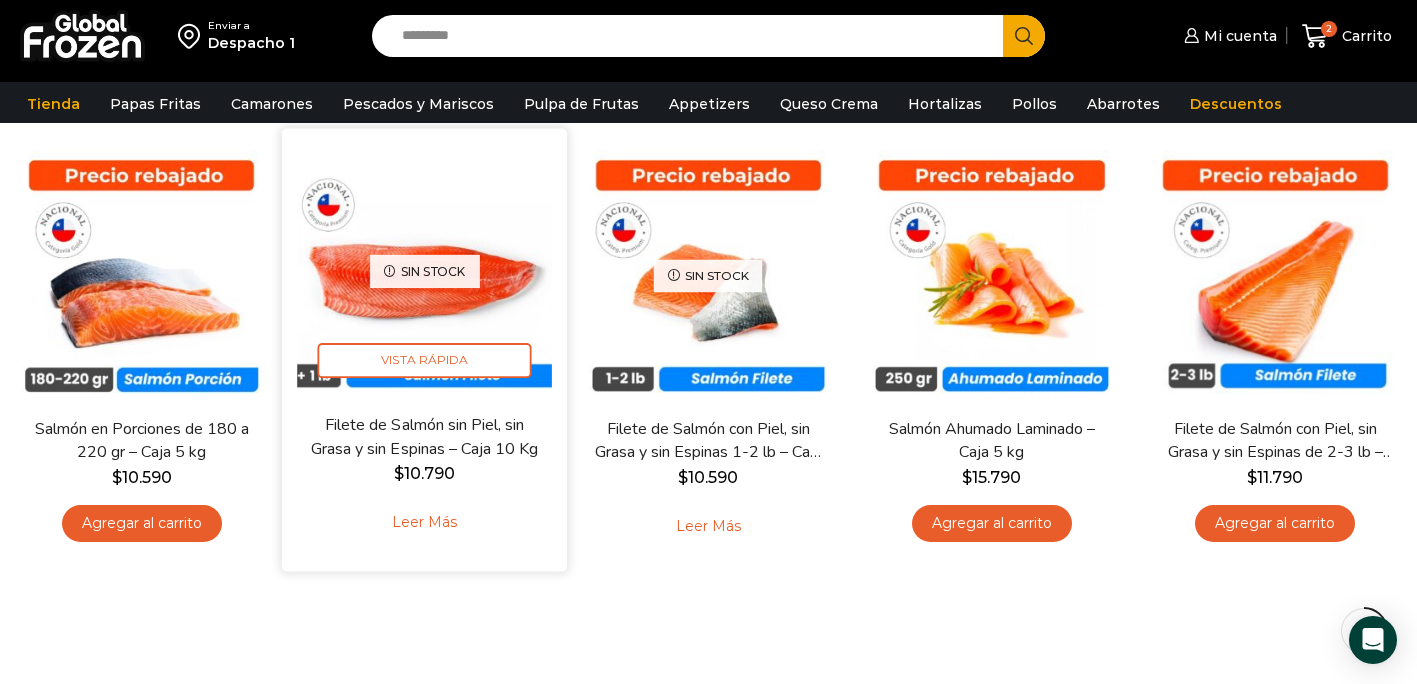 scroll, scrollTop: 167, scrollLeft: 0, axis: vertical 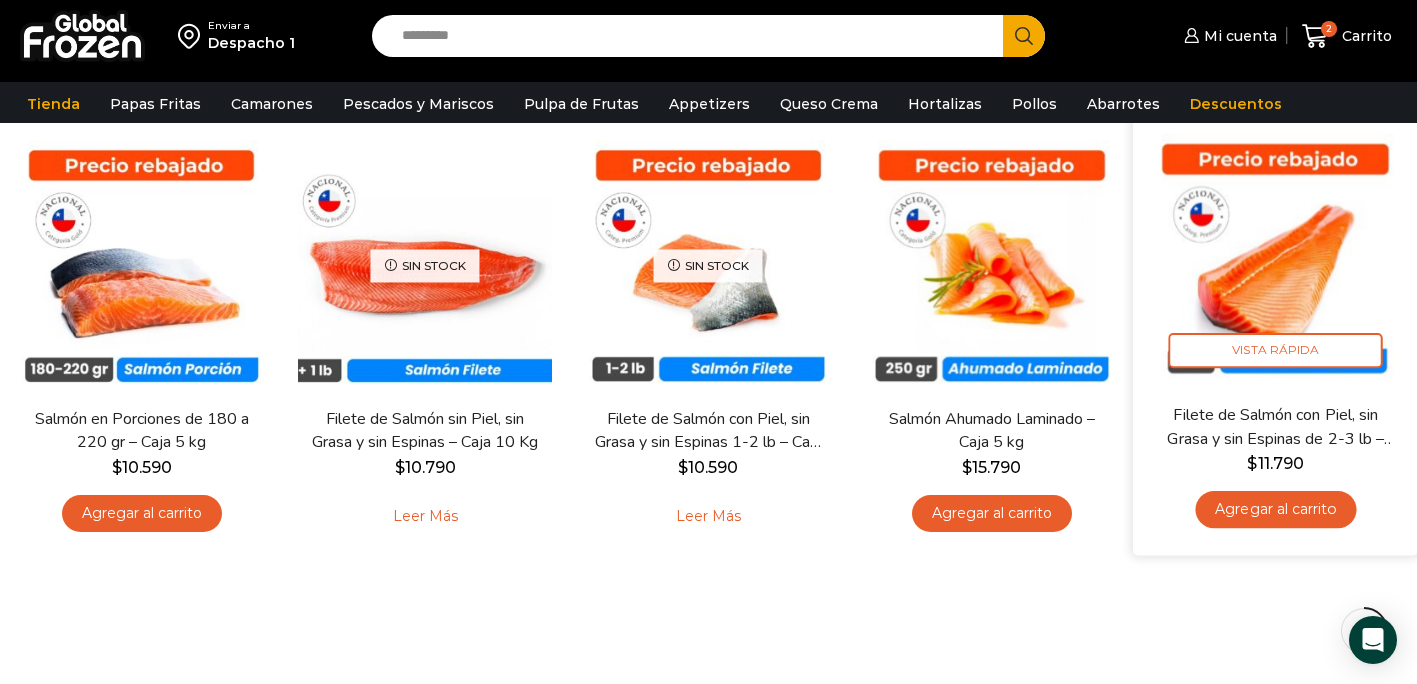 click on "Agregar al carrito" at bounding box center [1275, 509] 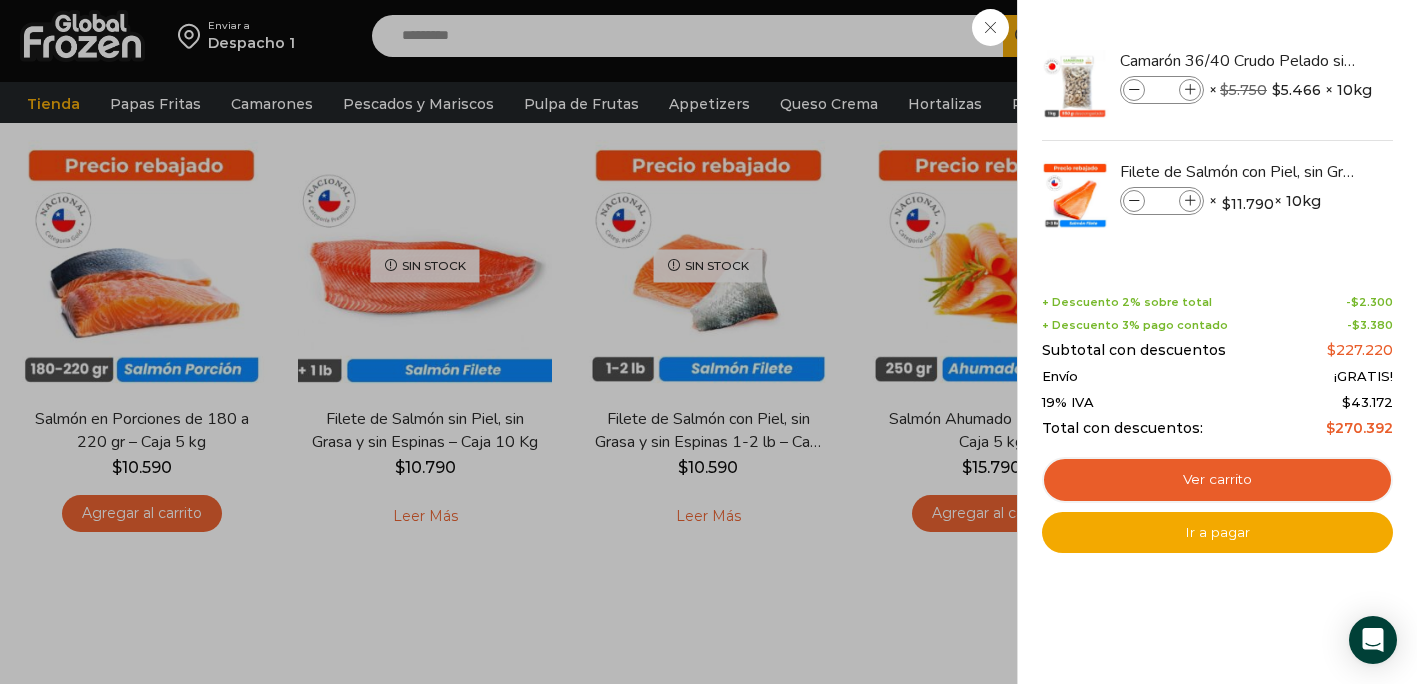 click on "3
Carrito
3
3
Shopping Cart
*" at bounding box center [1347, 36] 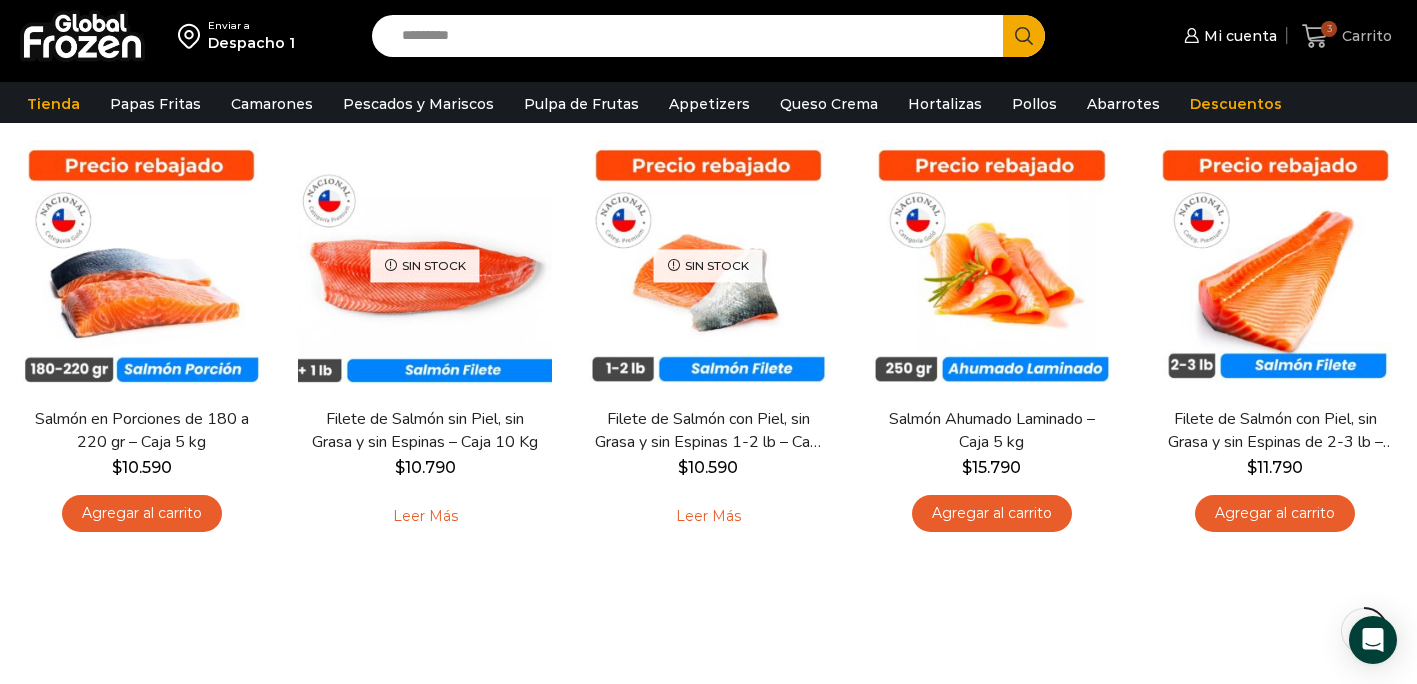 click on "3" at bounding box center (1329, 29) 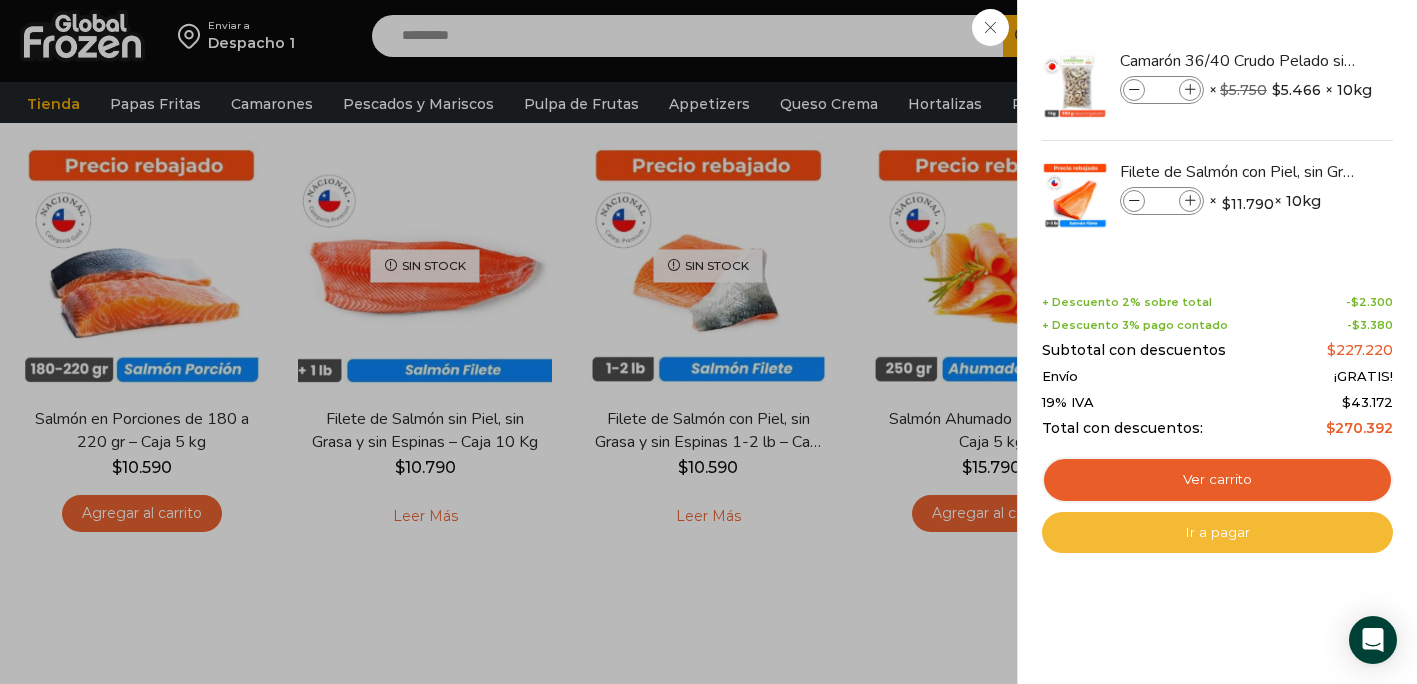 click on "Ir a pagar" at bounding box center (1217, 533) 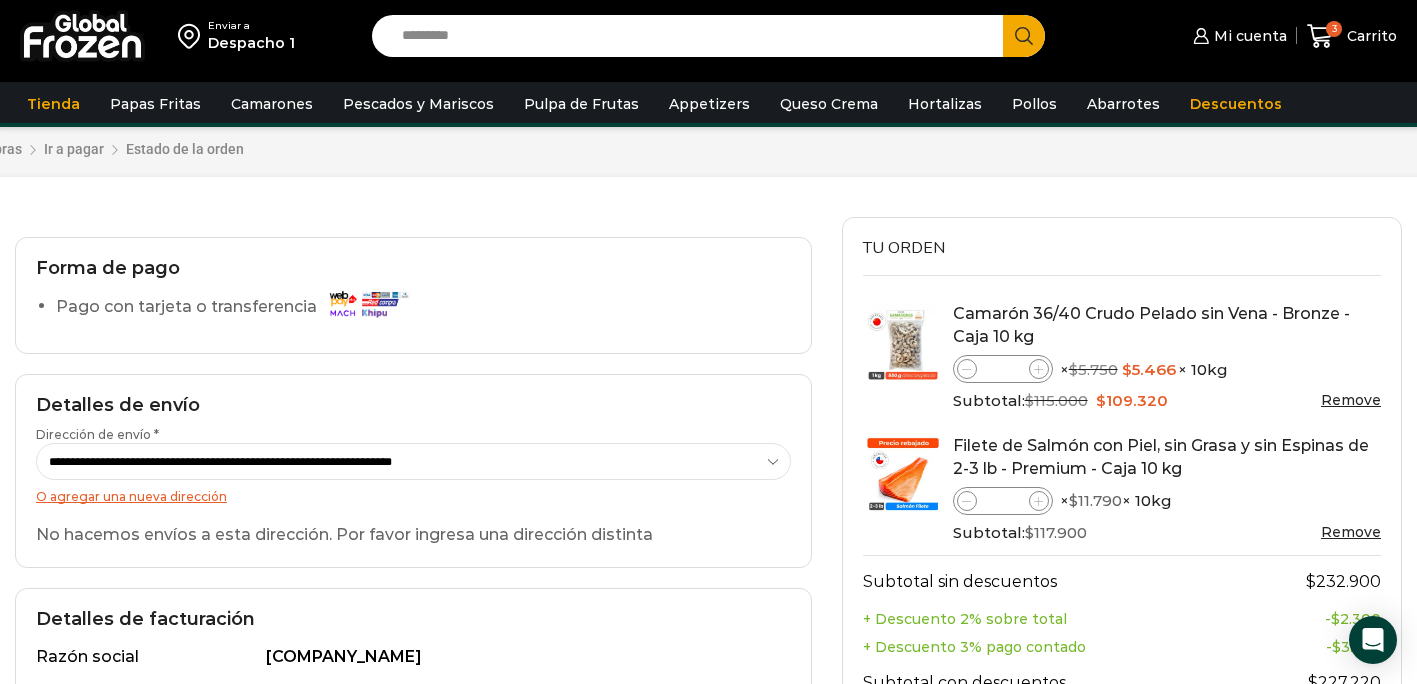scroll, scrollTop: 58, scrollLeft: 0, axis: vertical 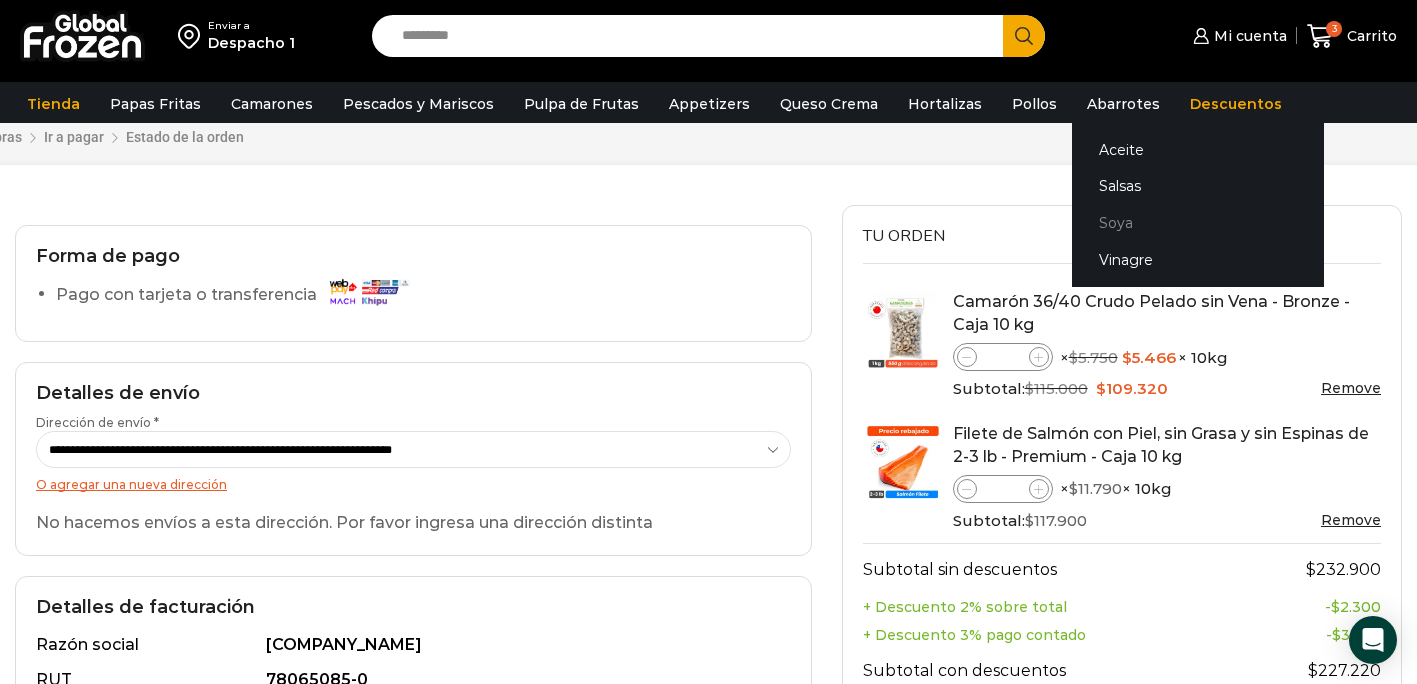 click on "Soya" at bounding box center (1198, 223) 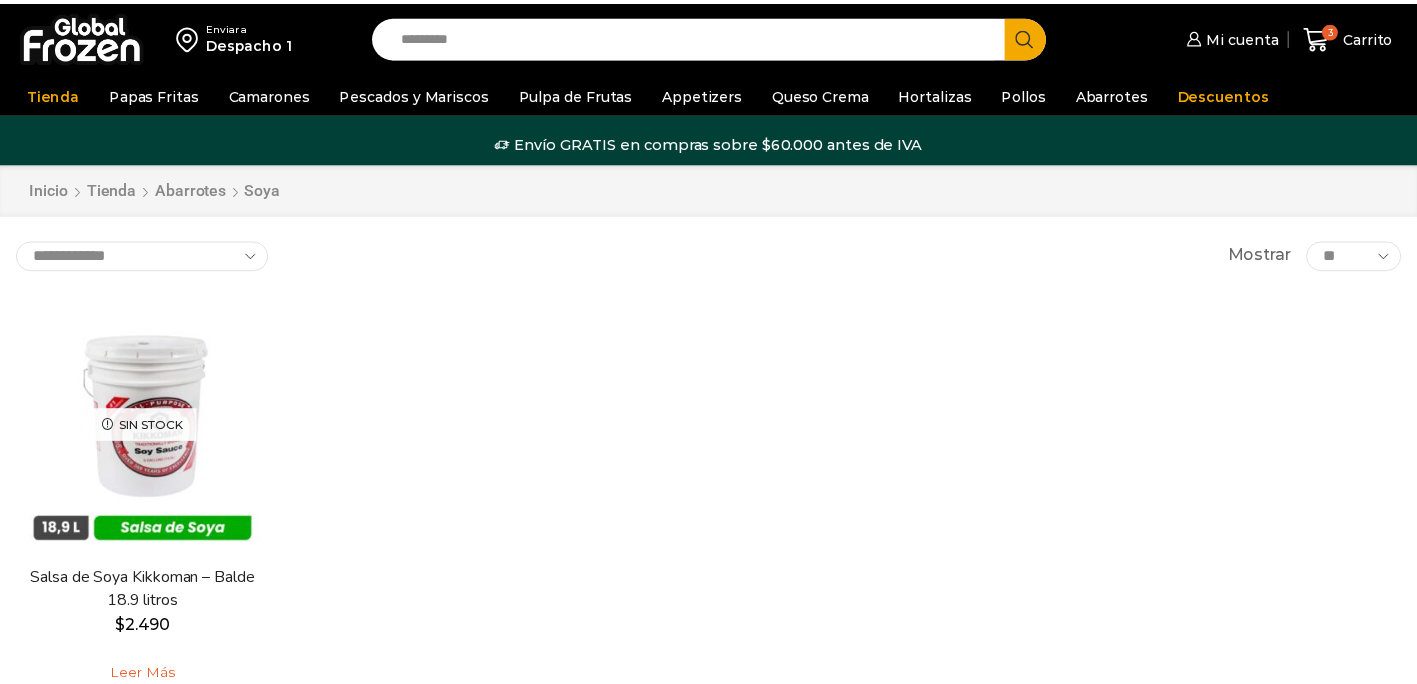 scroll, scrollTop: 0, scrollLeft: 0, axis: both 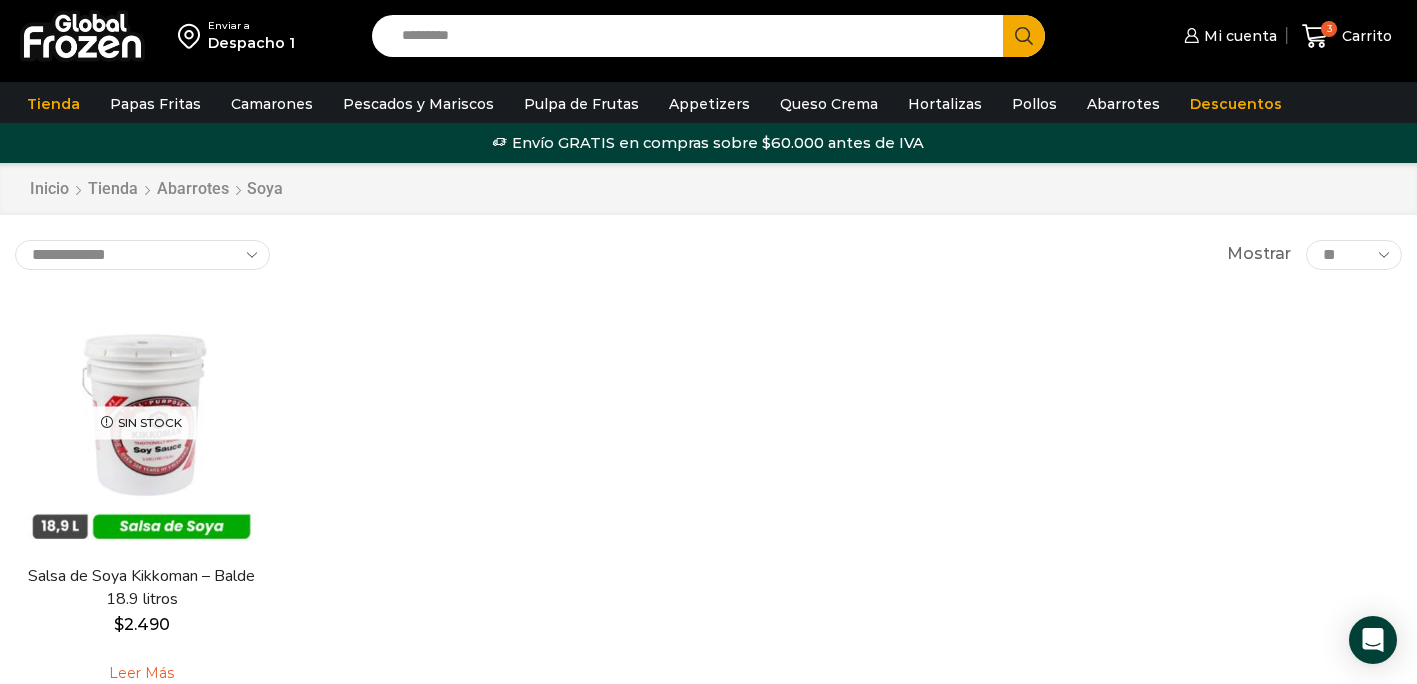 click at bounding box center [82, 36] 